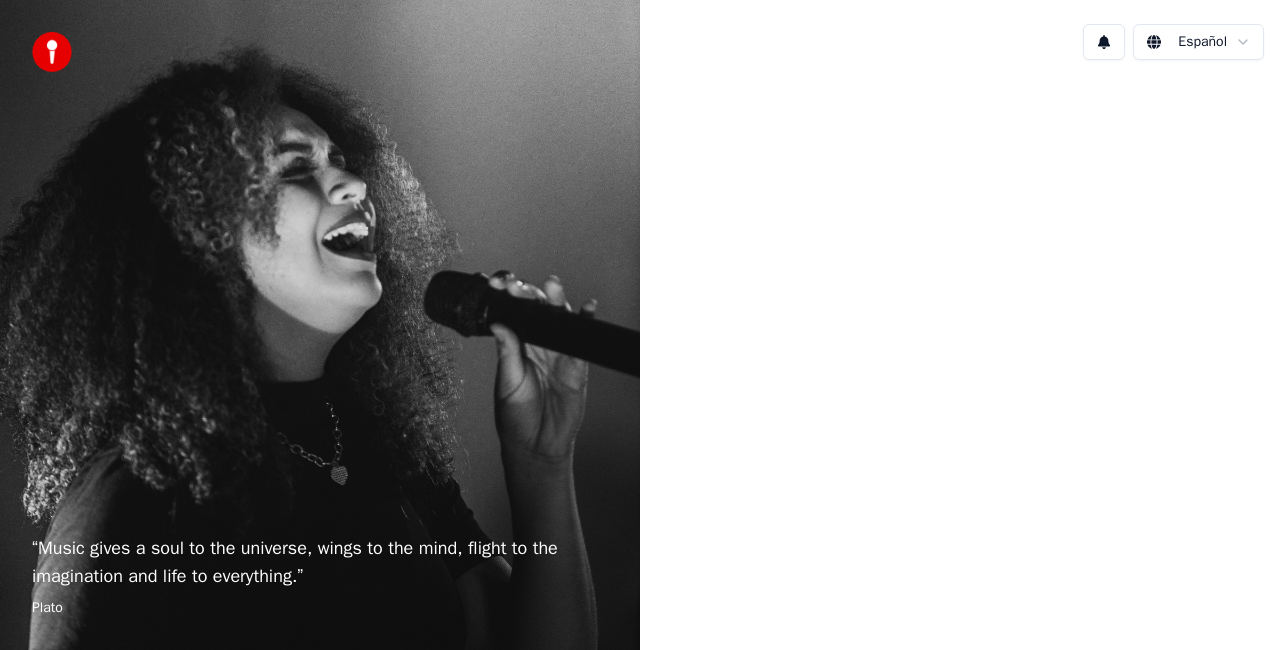 scroll, scrollTop: 0, scrollLeft: 0, axis: both 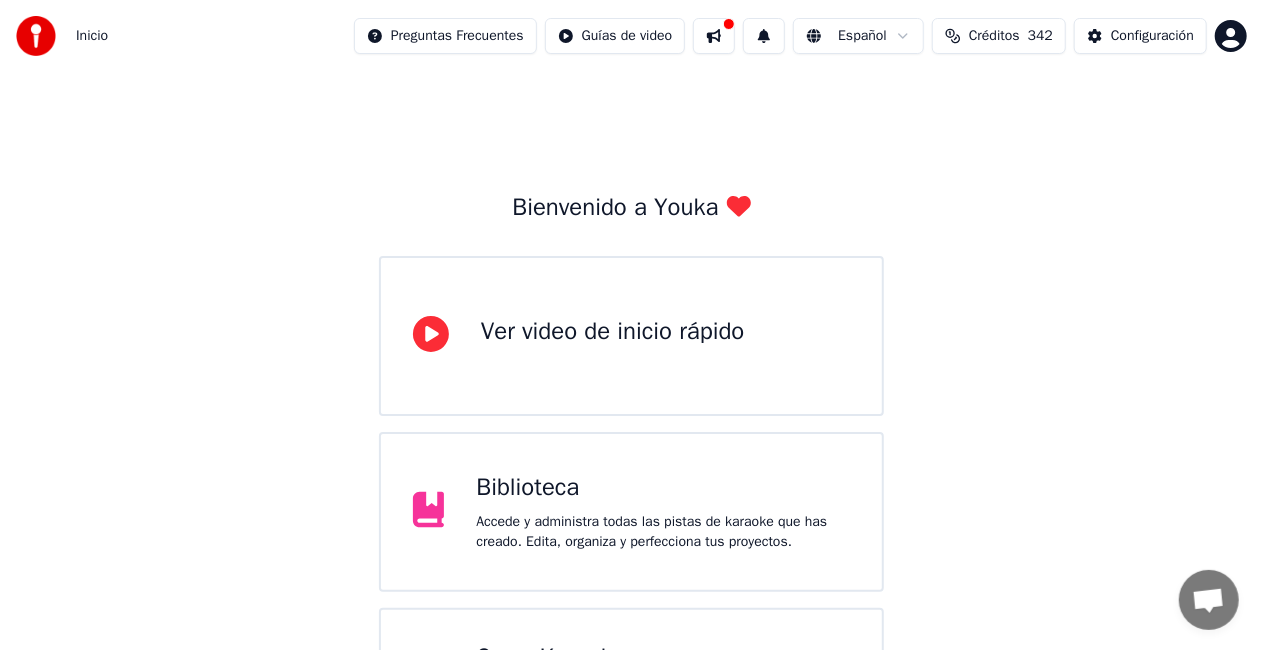 click on "Biblioteca Accede y administra todas las pistas de karaoke que has creado. Edita, organiza y perfecciona tus proyectos." at bounding box center (663, 512) 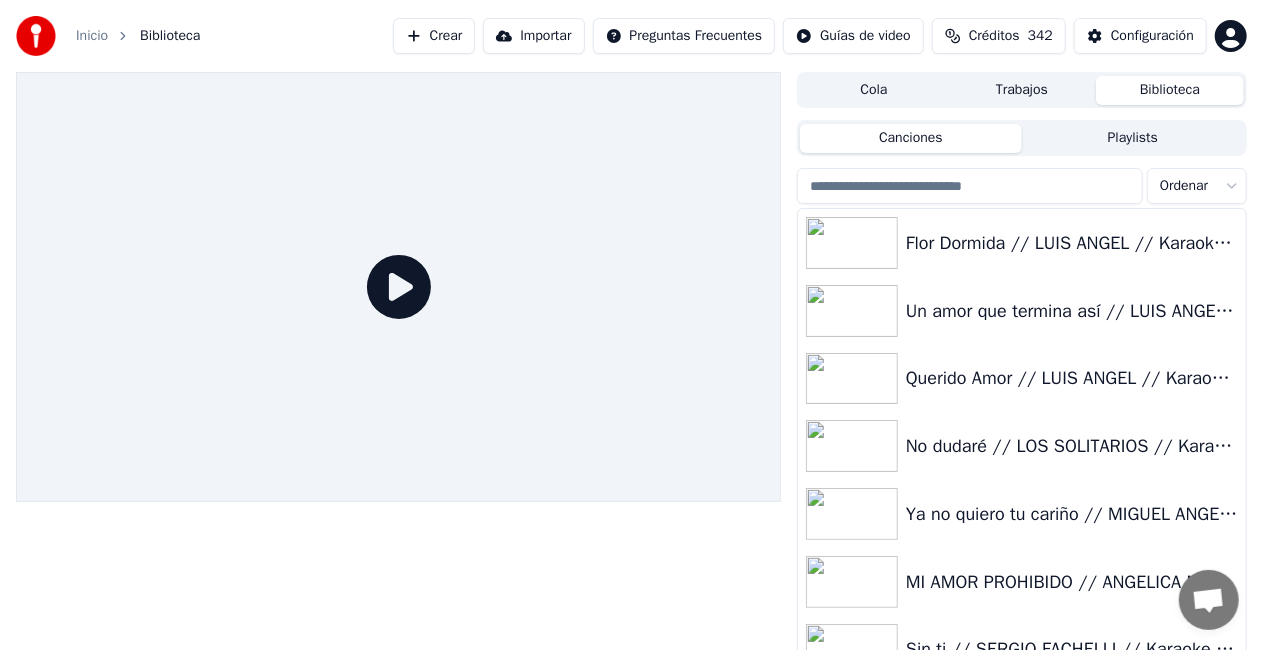 click on "Biblioteca" at bounding box center [1170, 90] 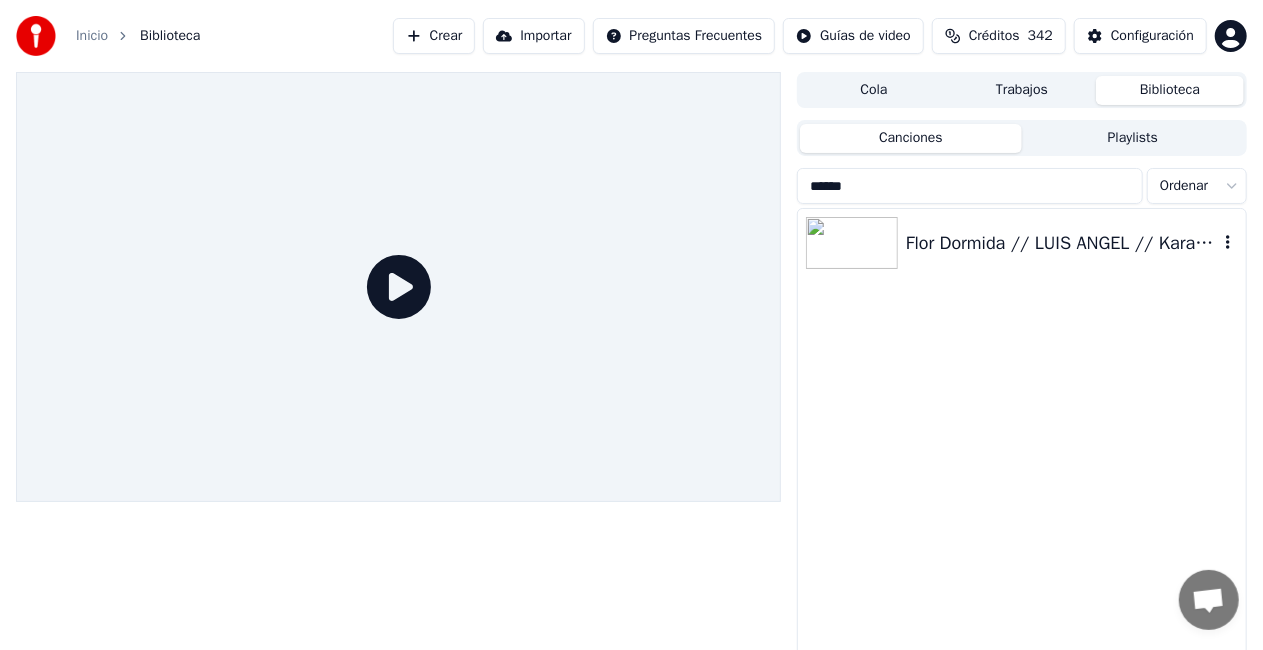 type on "******" 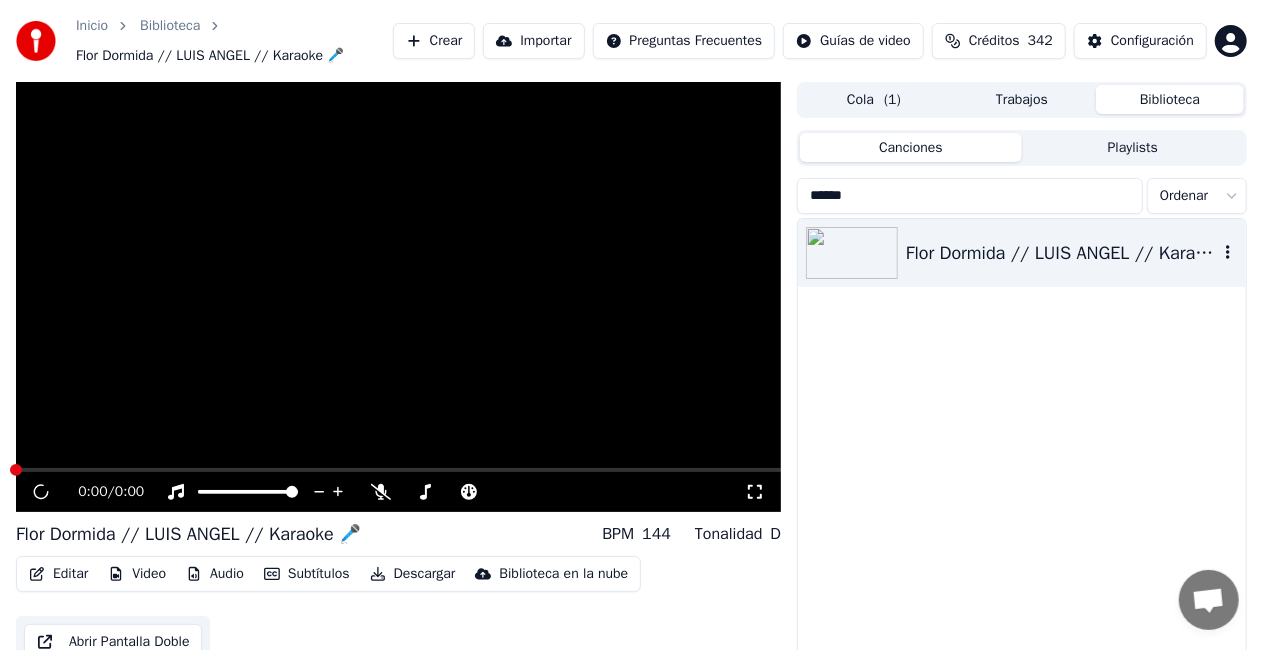 click on "Flor Dormida // LUIS ANGEL // Karaoke 🎤" at bounding box center [1022, 253] 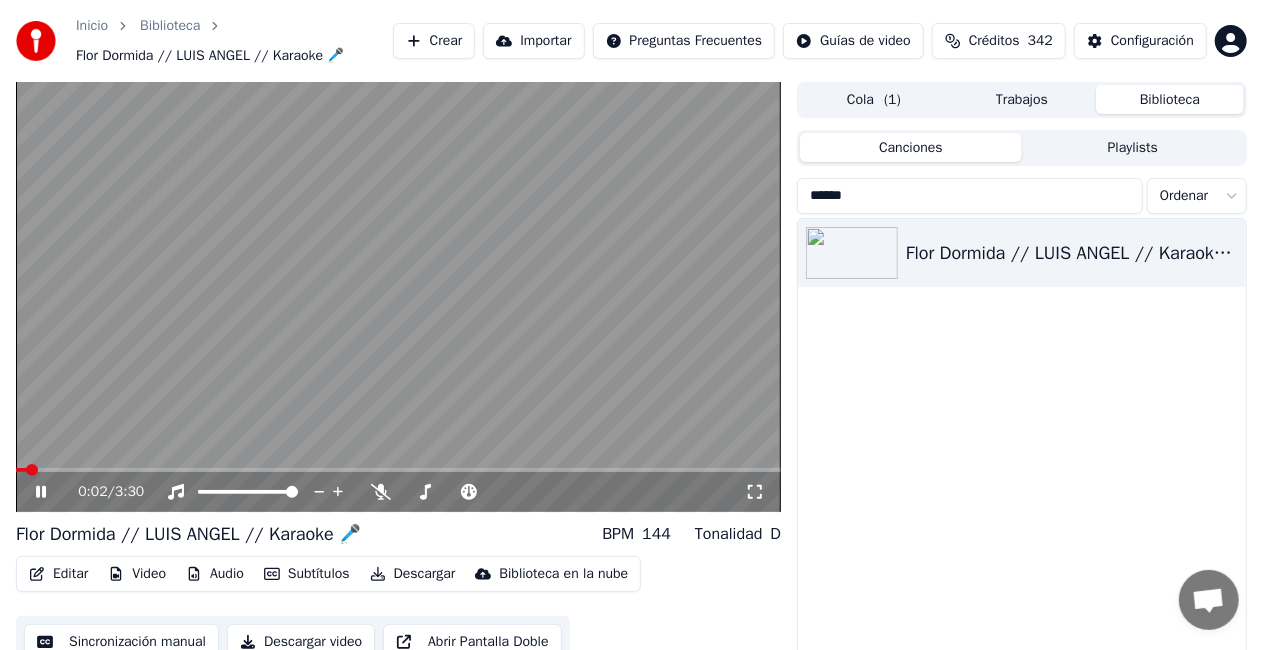 click 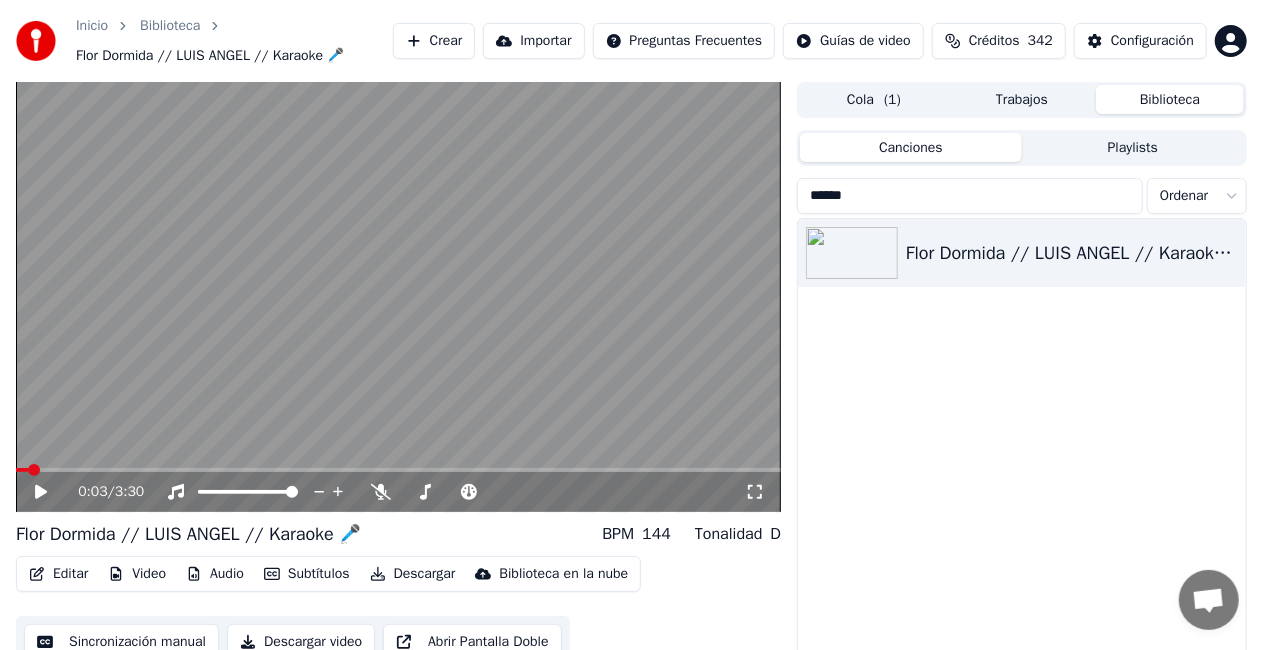 click on "Editar" at bounding box center (58, 574) 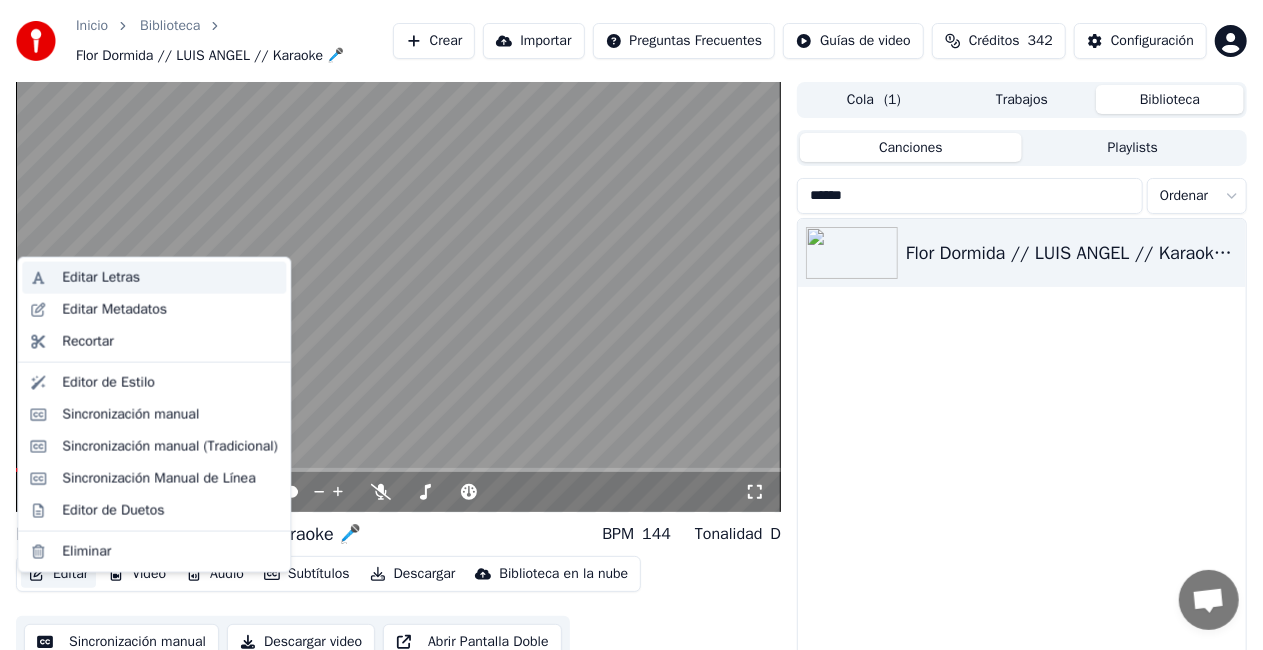 click on "Editar Letras" at bounding box center (101, 278) 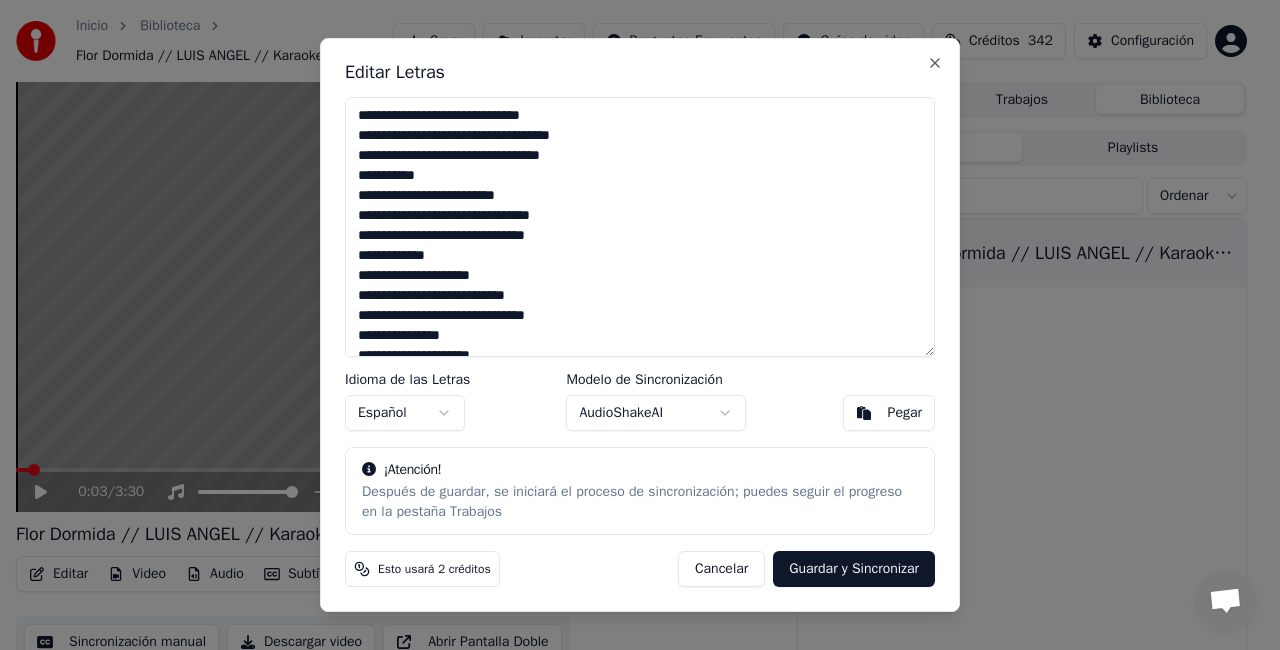 click at bounding box center (640, 227) 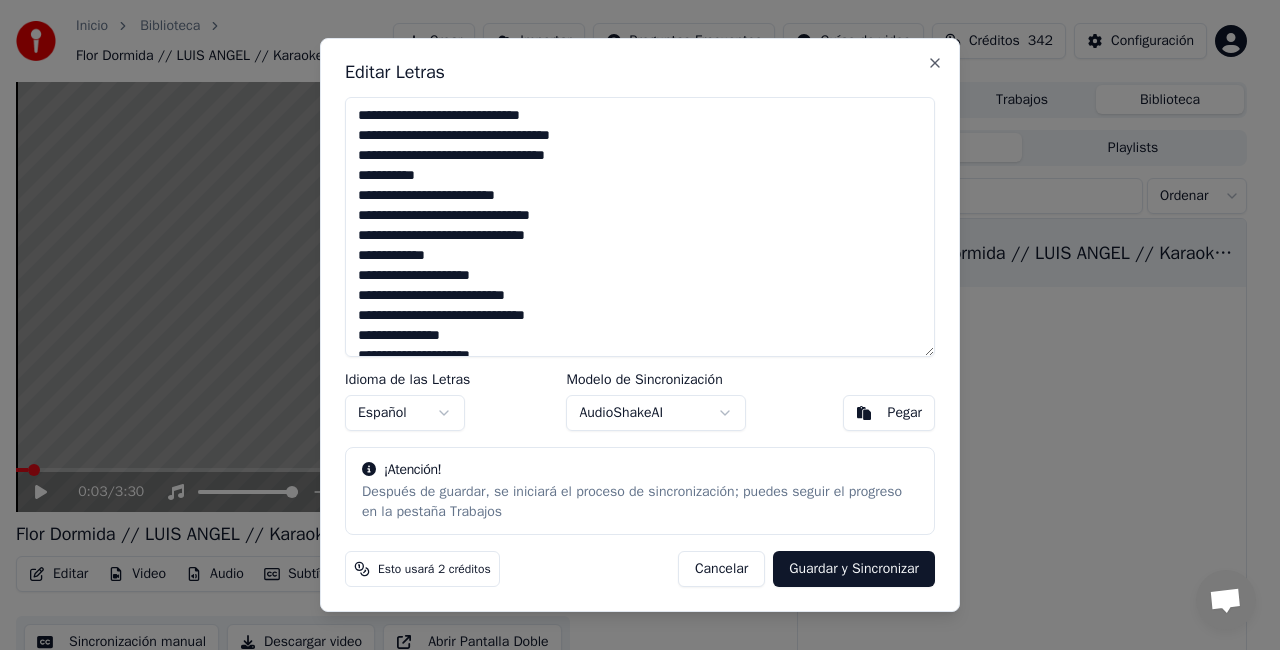 click at bounding box center [640, 227] 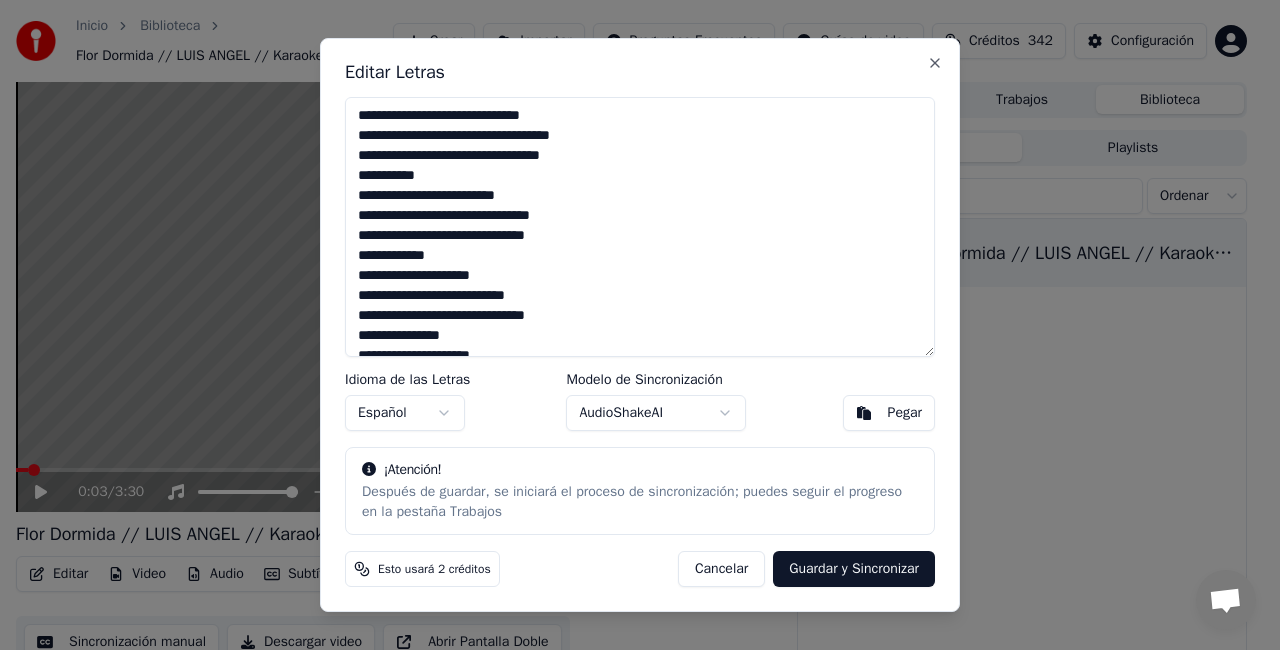 click at bounding box center [640, 227] 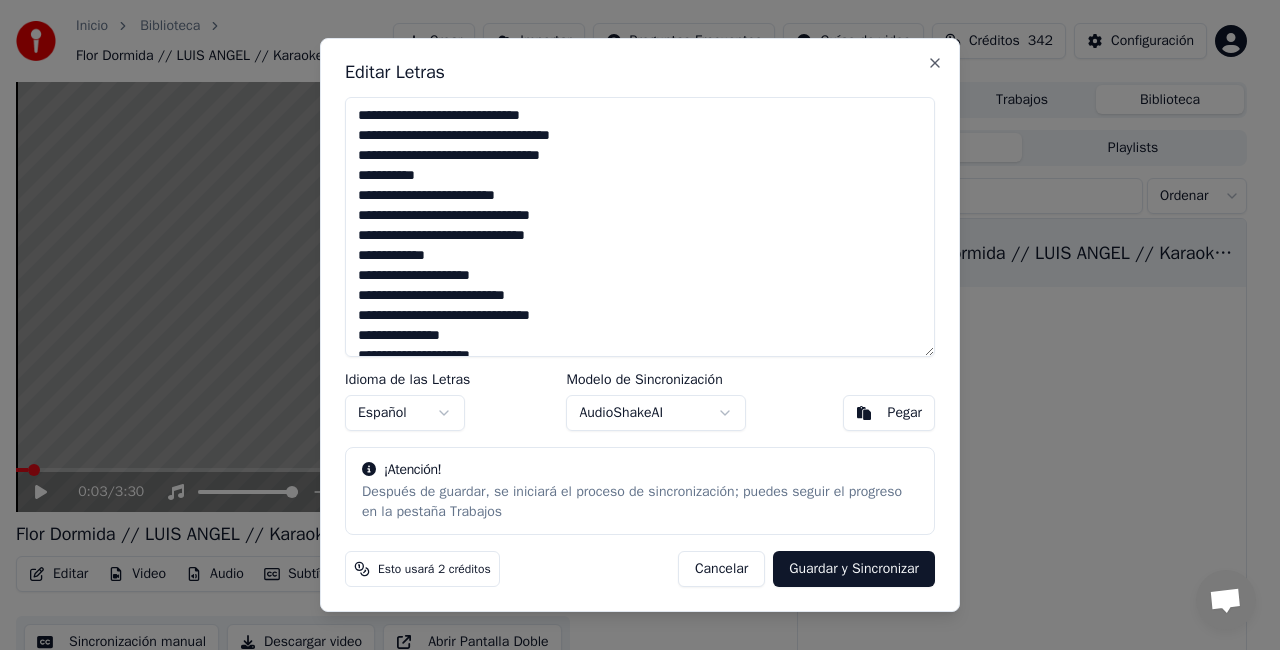 click at bounding box center (640, 227) 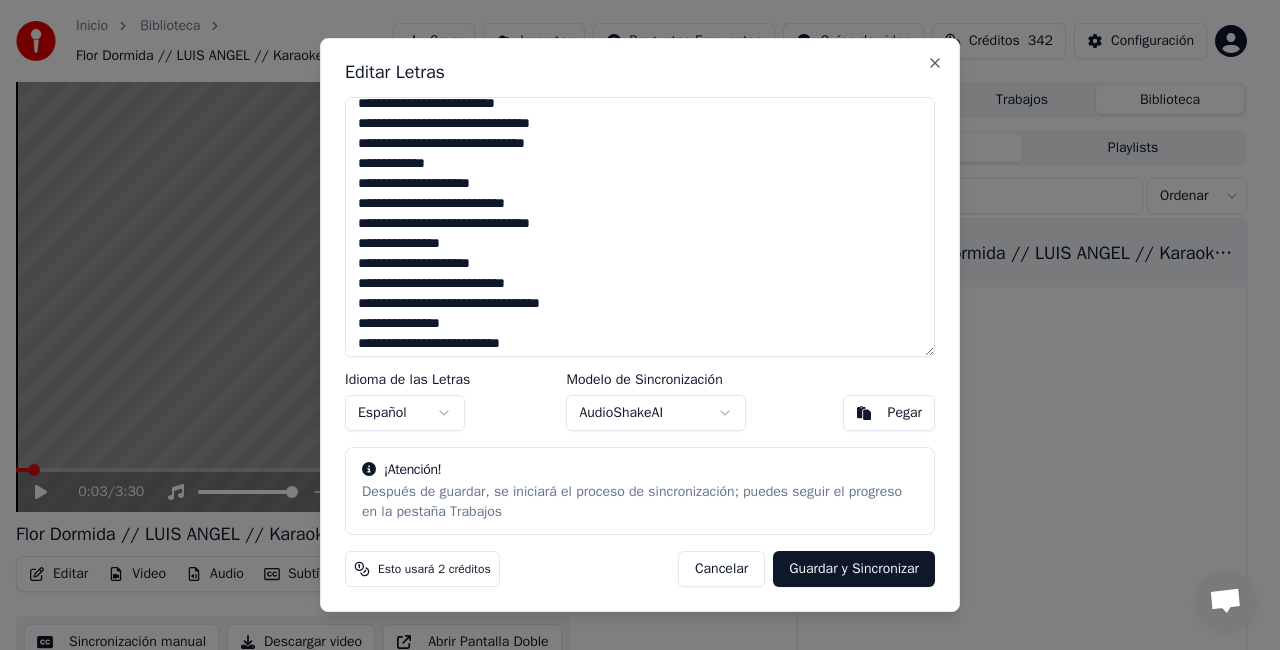 scroll, scrollTop: 100, scrollLeft: 0, axis: vertical 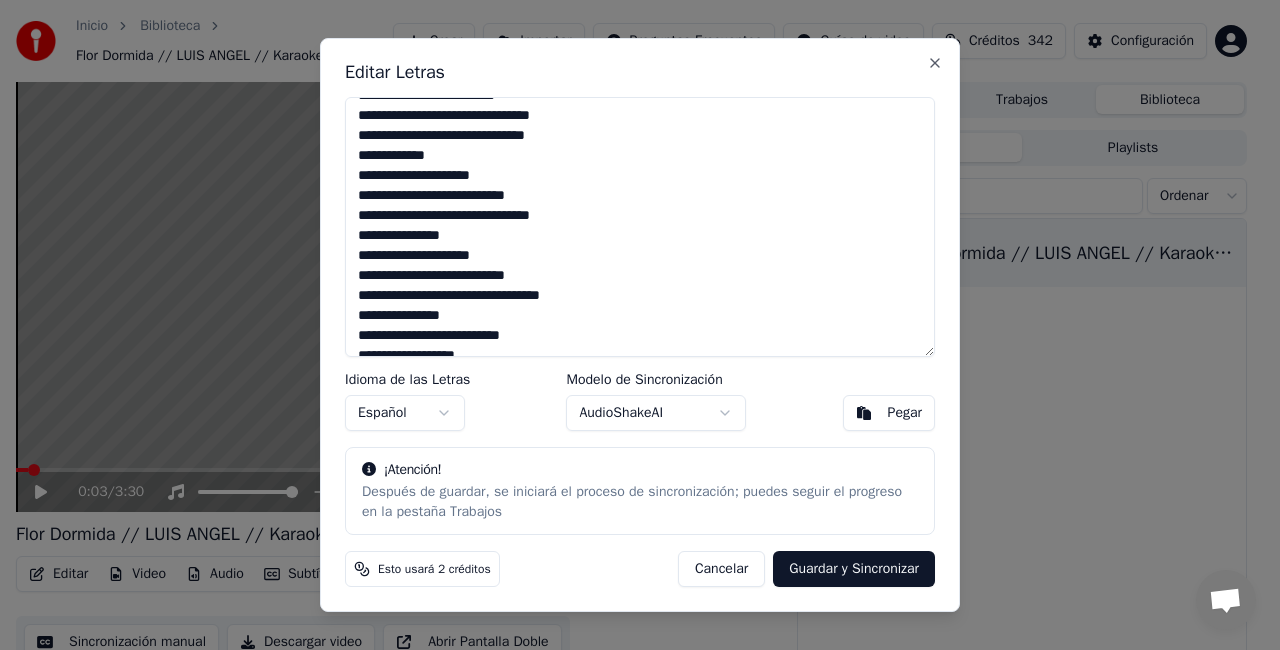 click at bounding box center [640, 227] 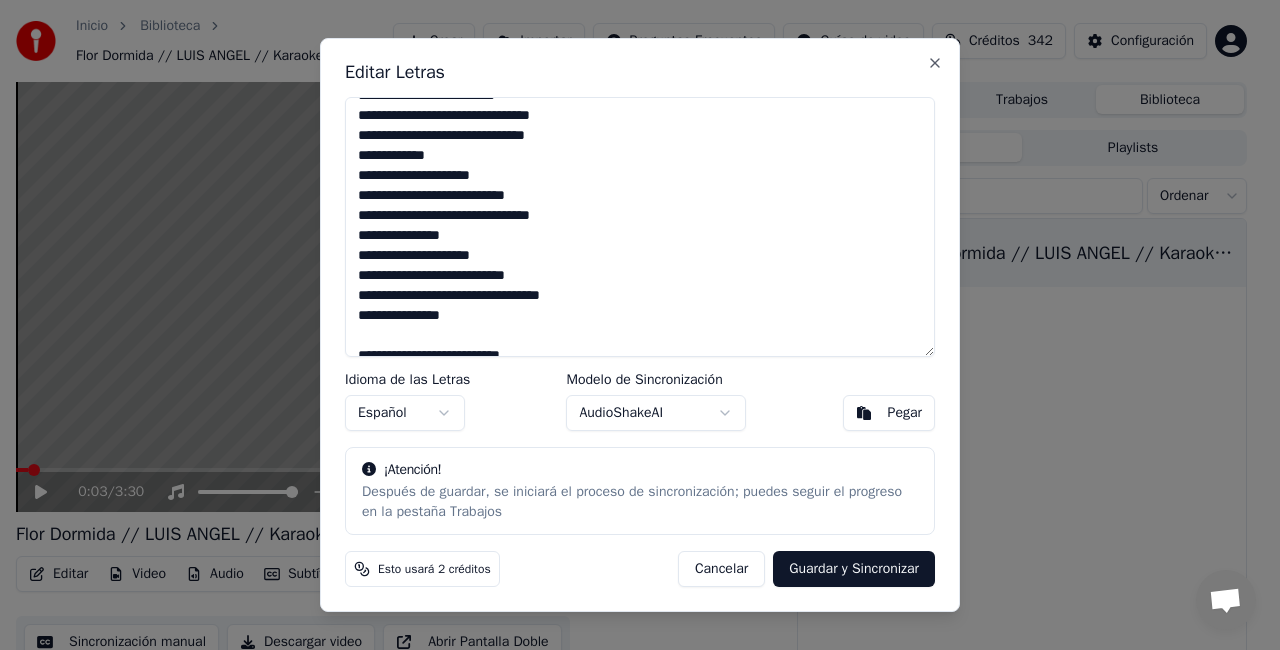 scroll, scrollTop: 327, scrollLeft: 0, axis: vertical 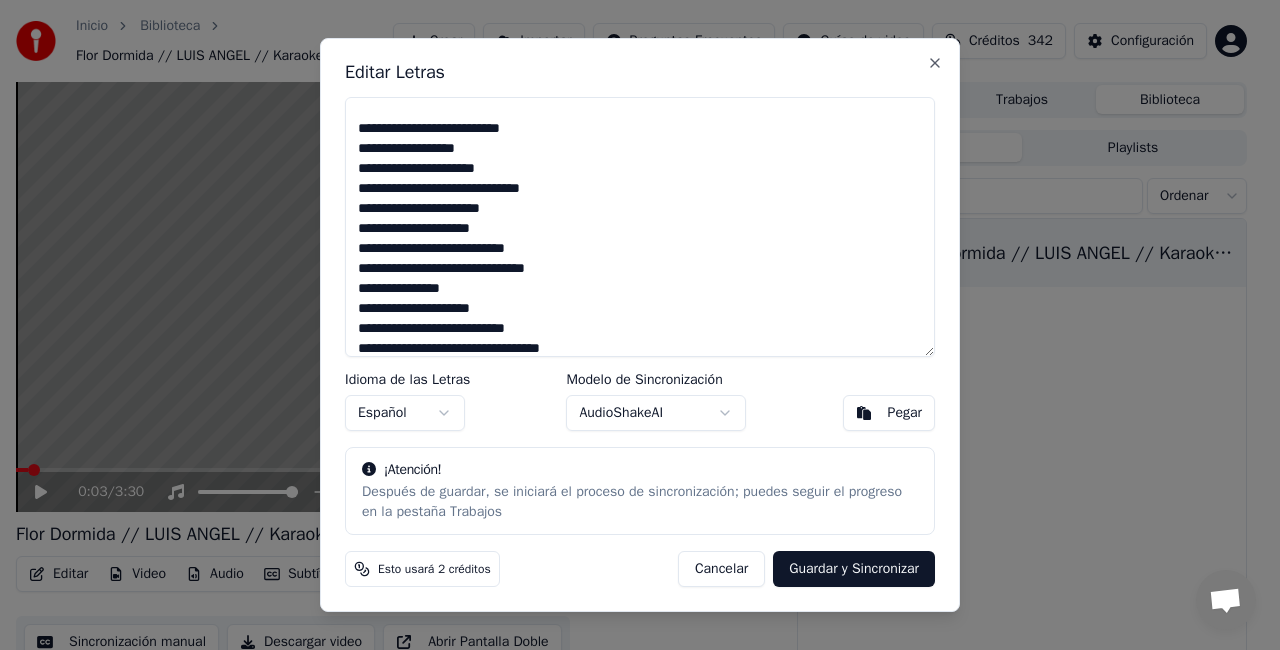 click at bounding box center [640, 227] 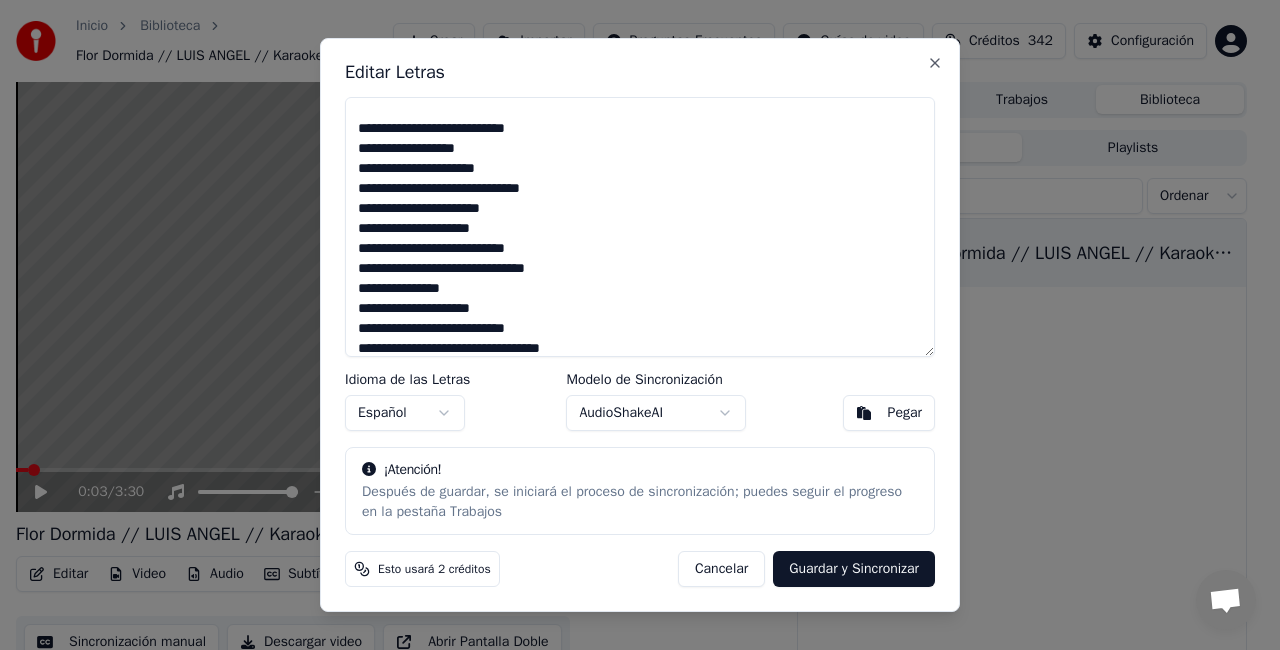 click at bounding box center (640, 227) 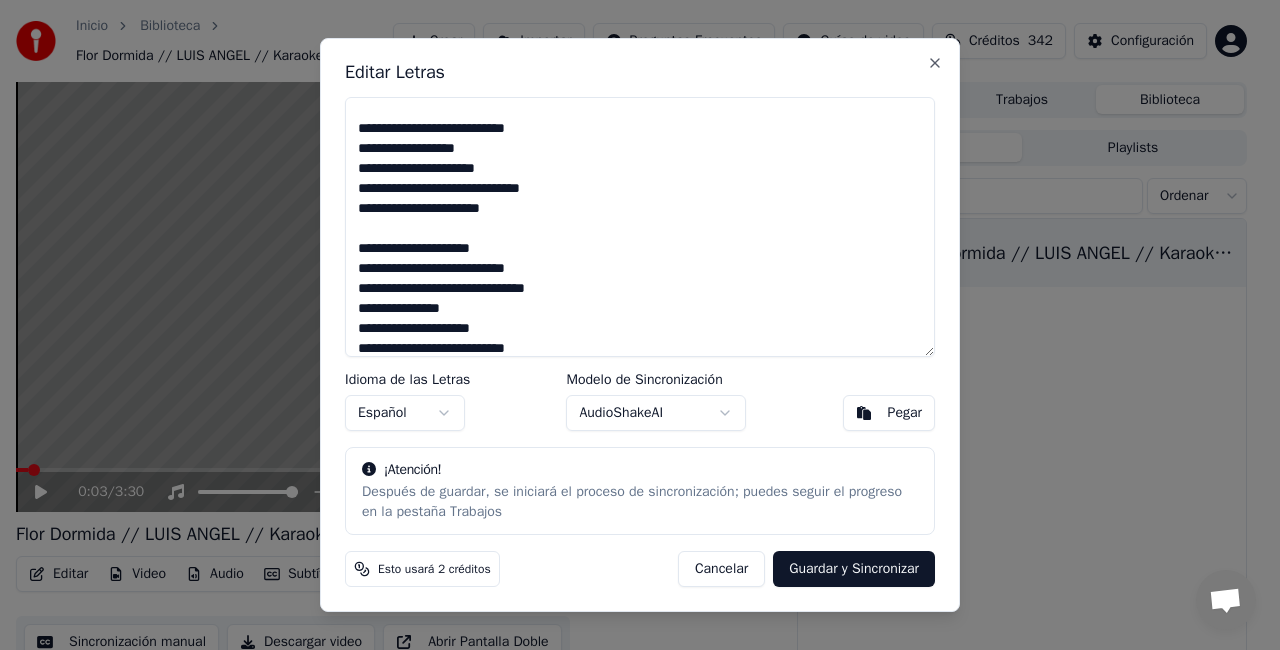 scroll, scrollTop: 447, scrollLeft: 0, axis: vertical 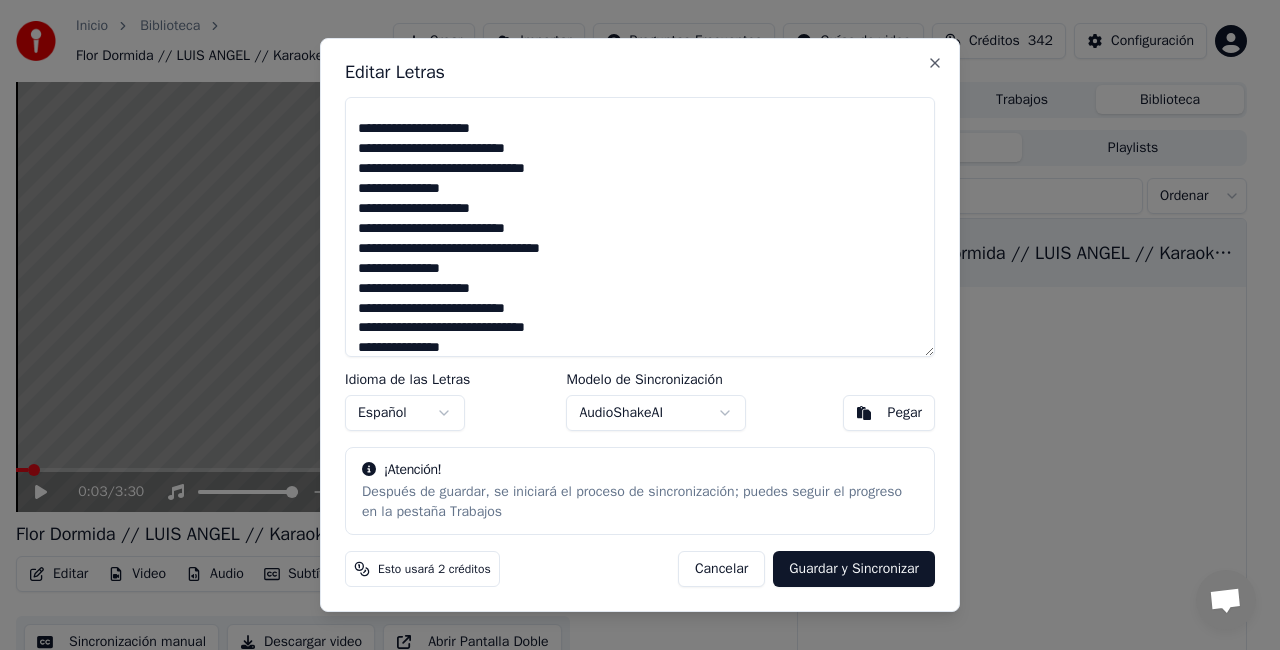click at bounding box center [640, 227] 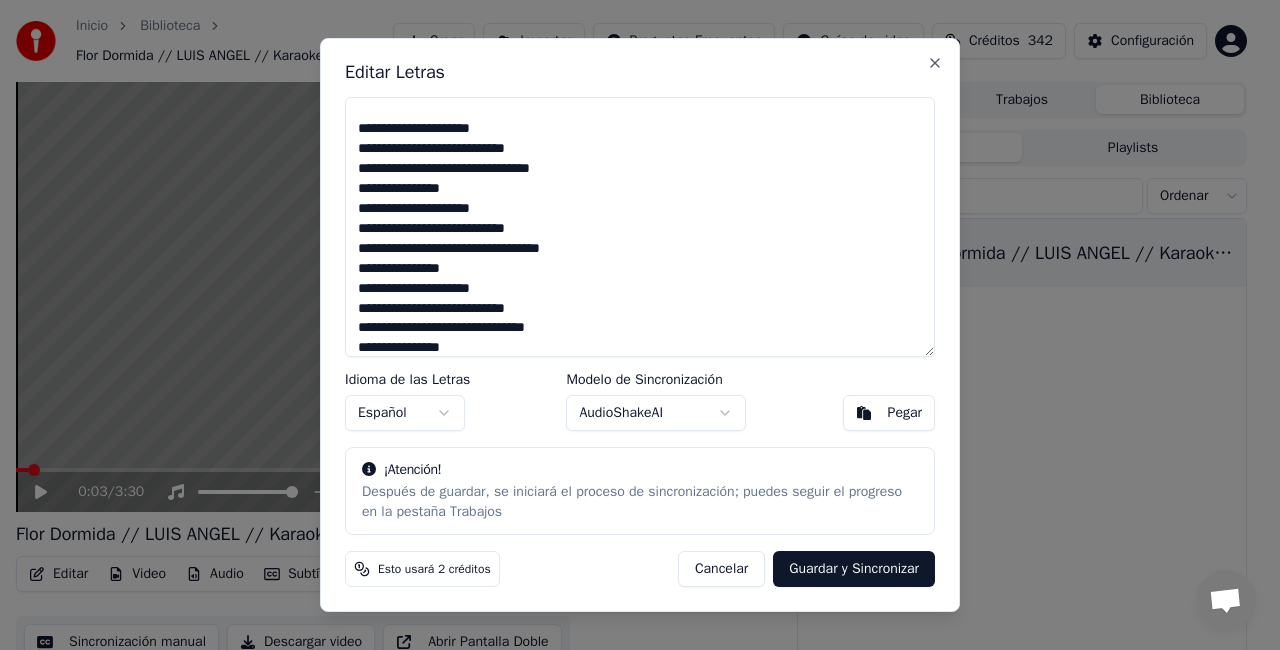 click at bounding box center (640, 227) 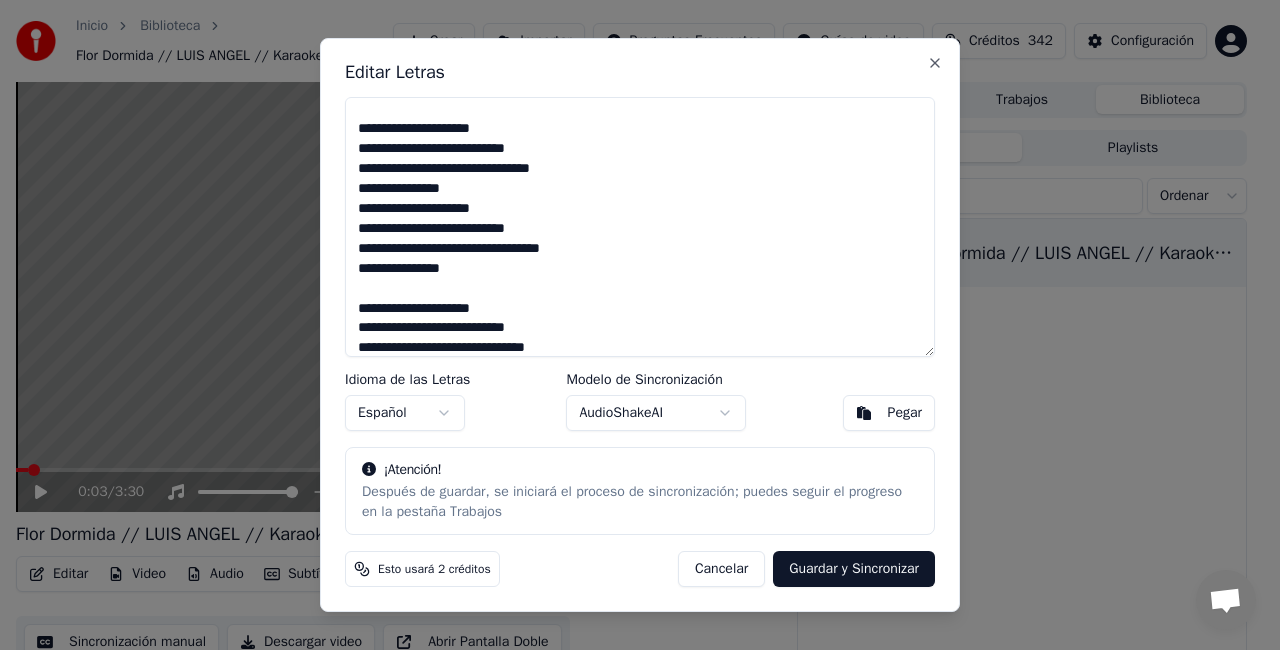 scroll, scrollTop: 627, scrollLeft: 0, axis: vertical 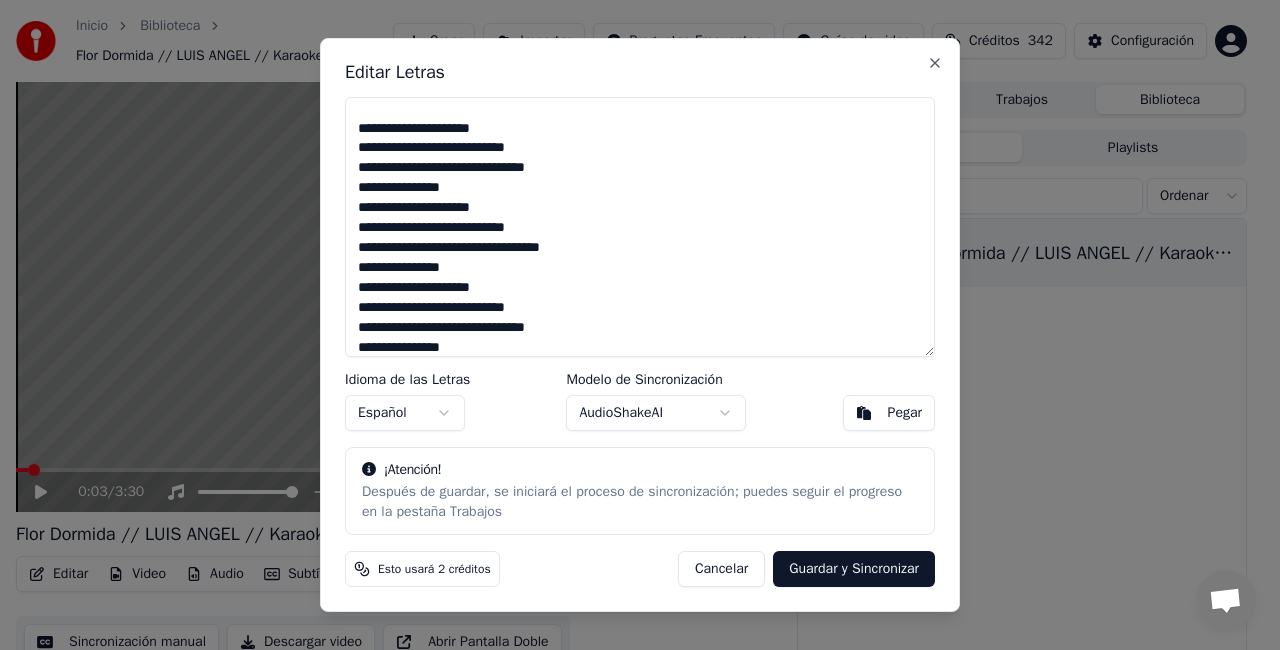 click at bounding box center (640, 227) 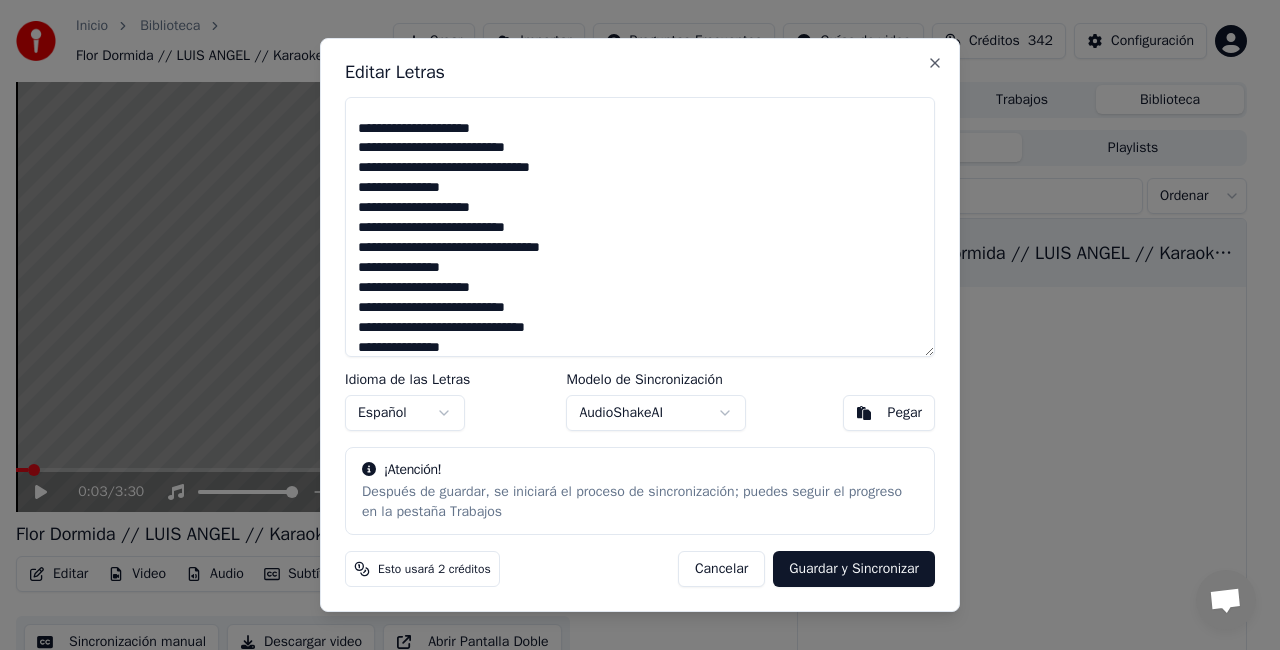 click at bounding box center [640, 227] 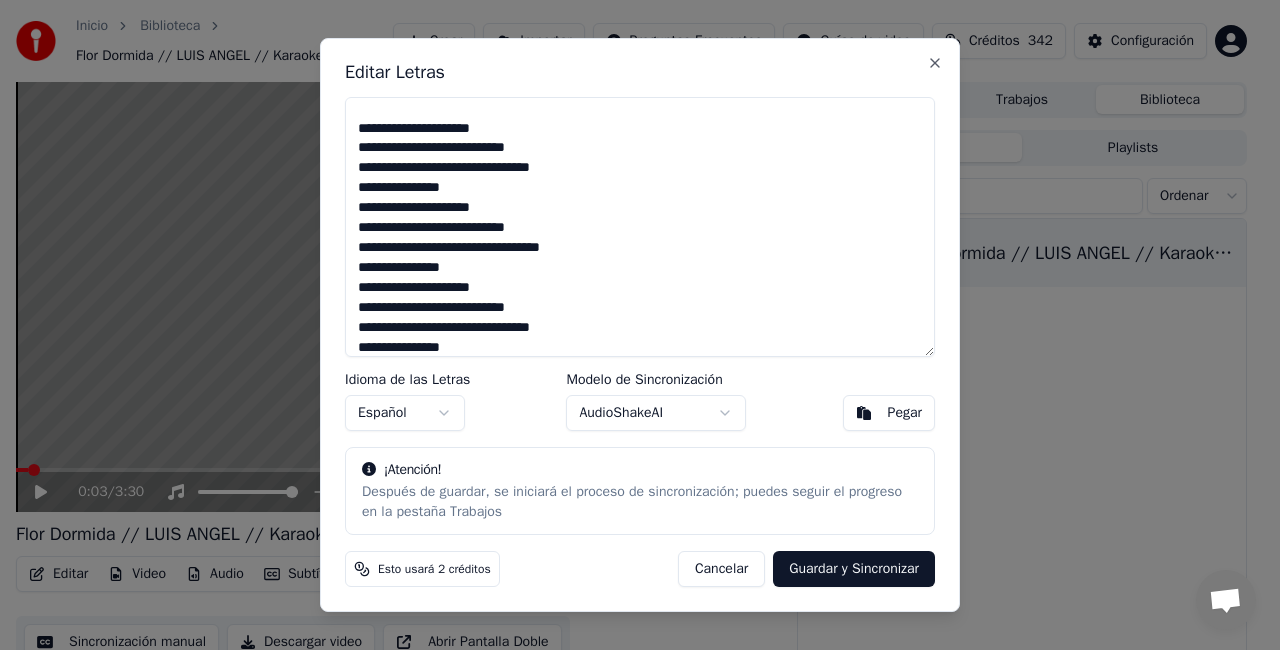 click at bounding box center [640, 227] 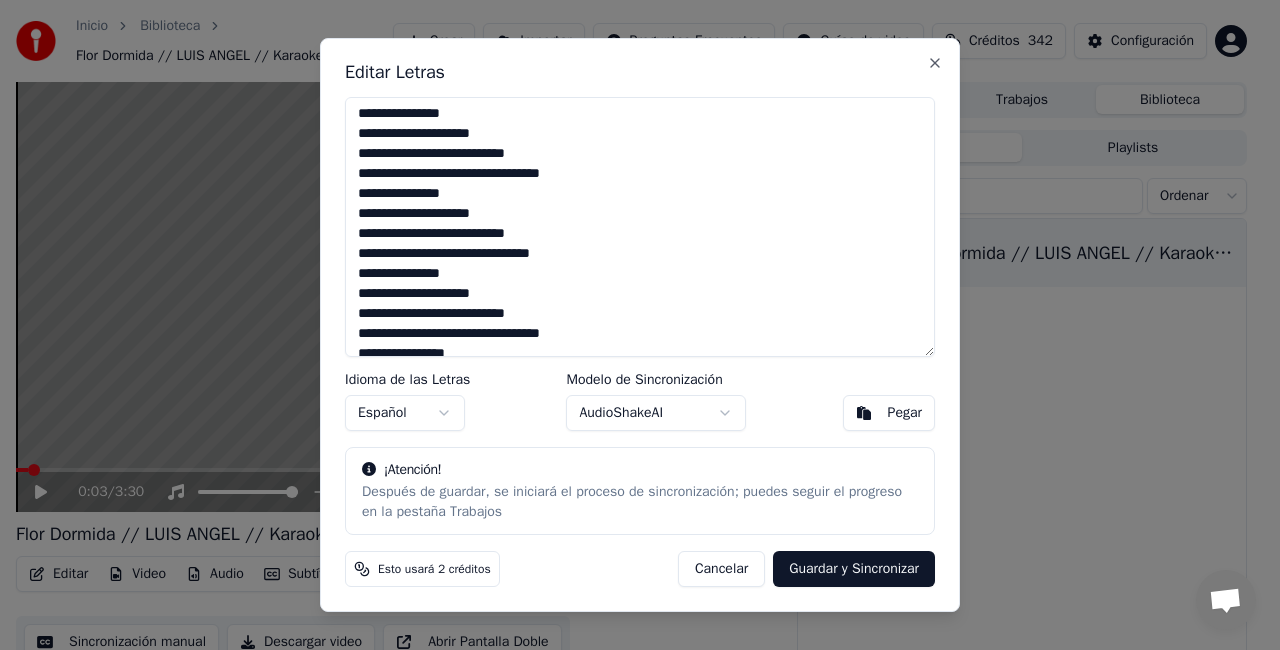 scroll, scrollTop: 717, scrollLeft: 0, axis: vertical 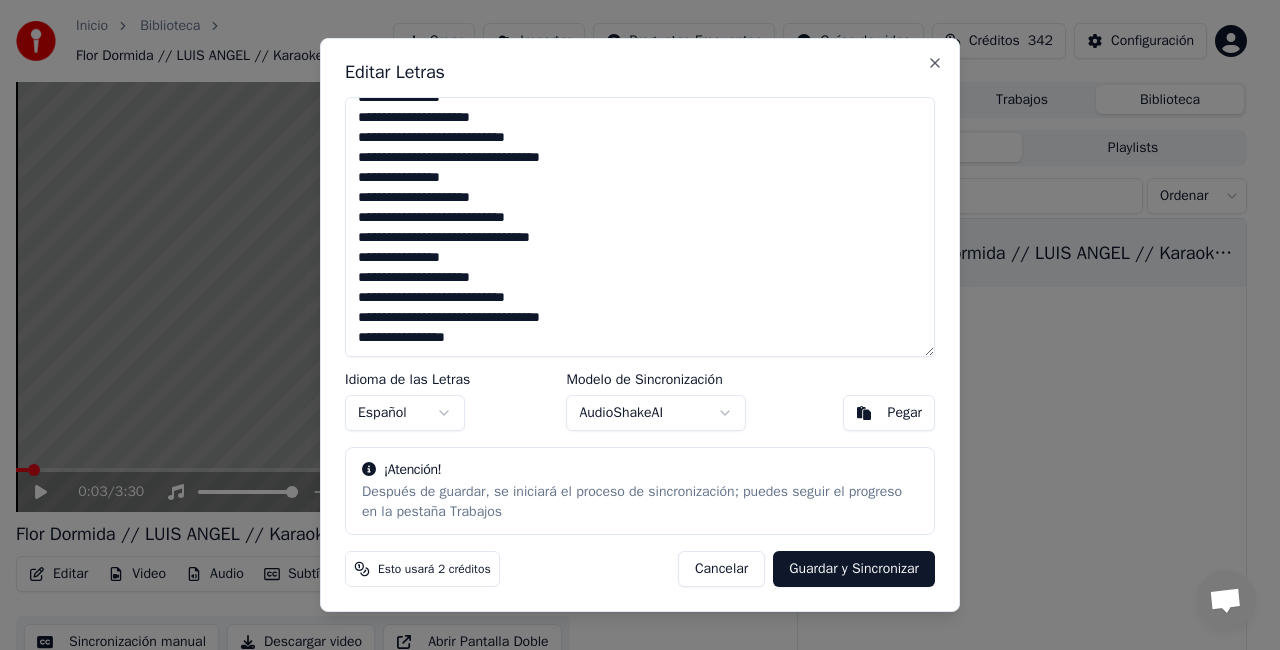 click at bounding box center (640, 227) 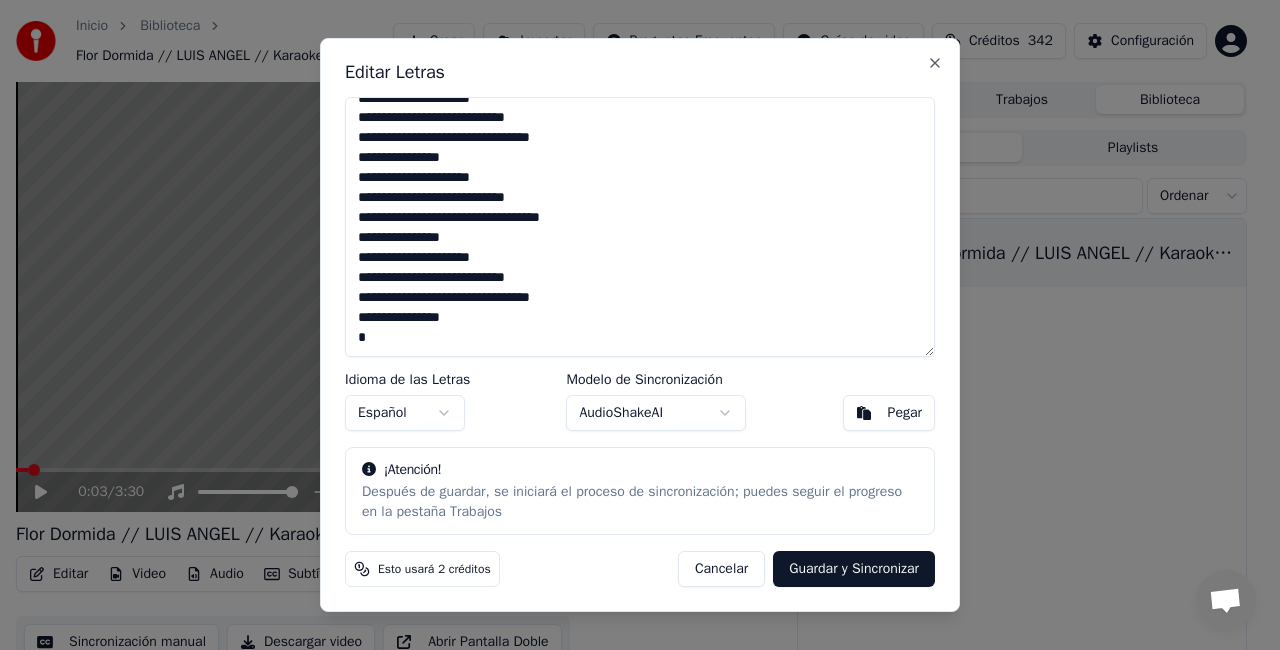 scroll, scrollTop: 657, scrollLeft: 0, axis: vertical 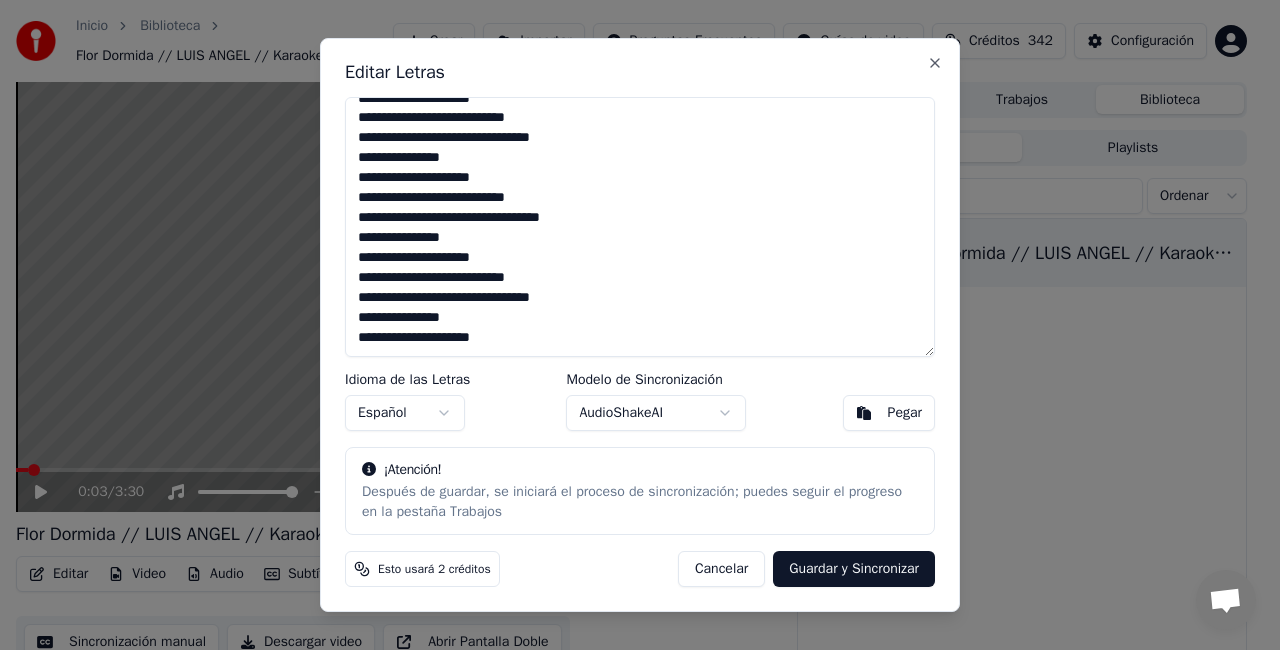 type on "**********" 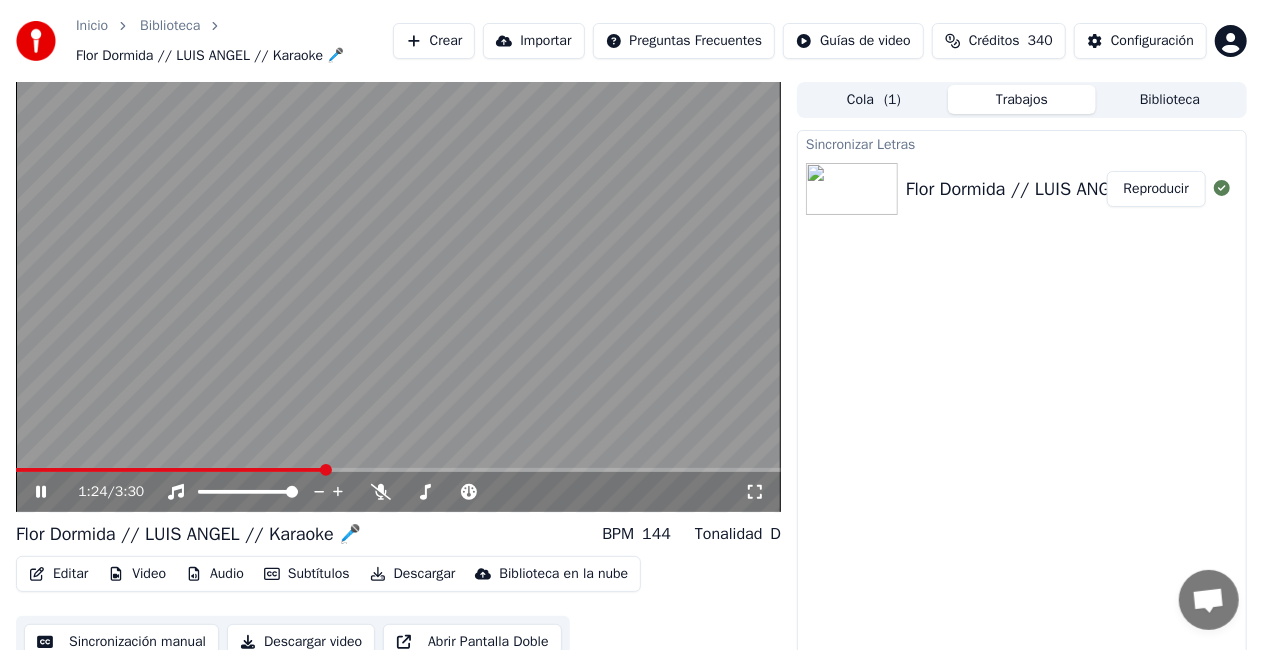 click 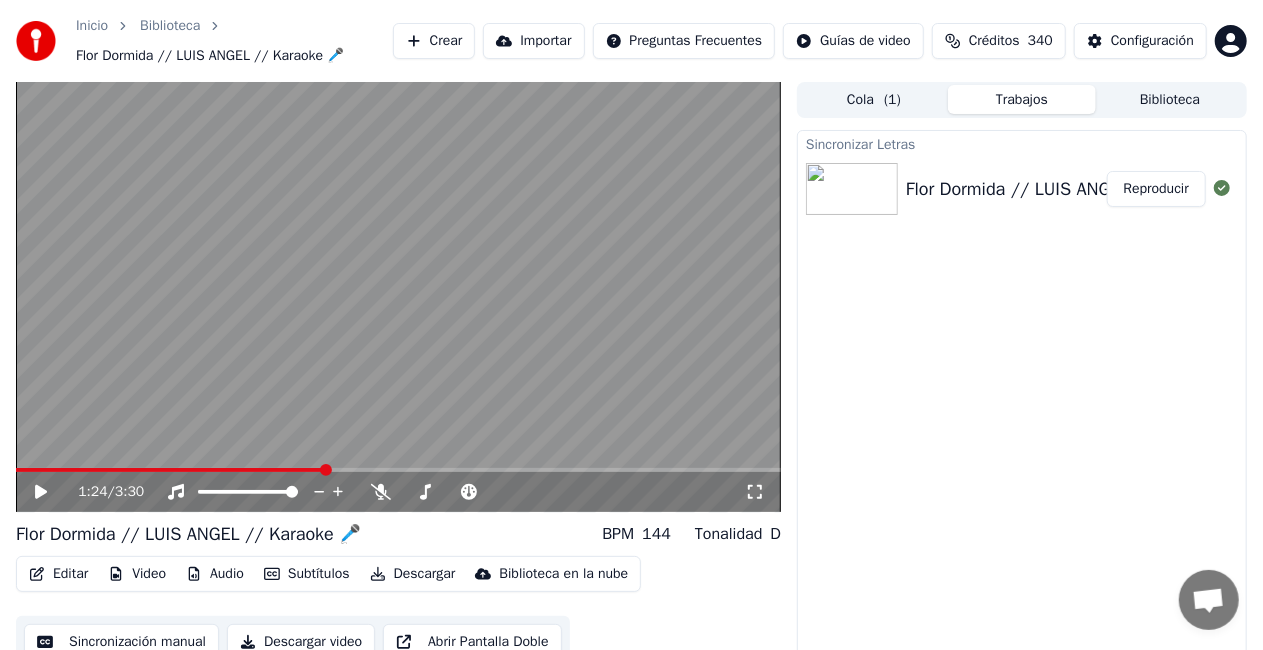 click on "Descargar" at bounding box center (413, 574) 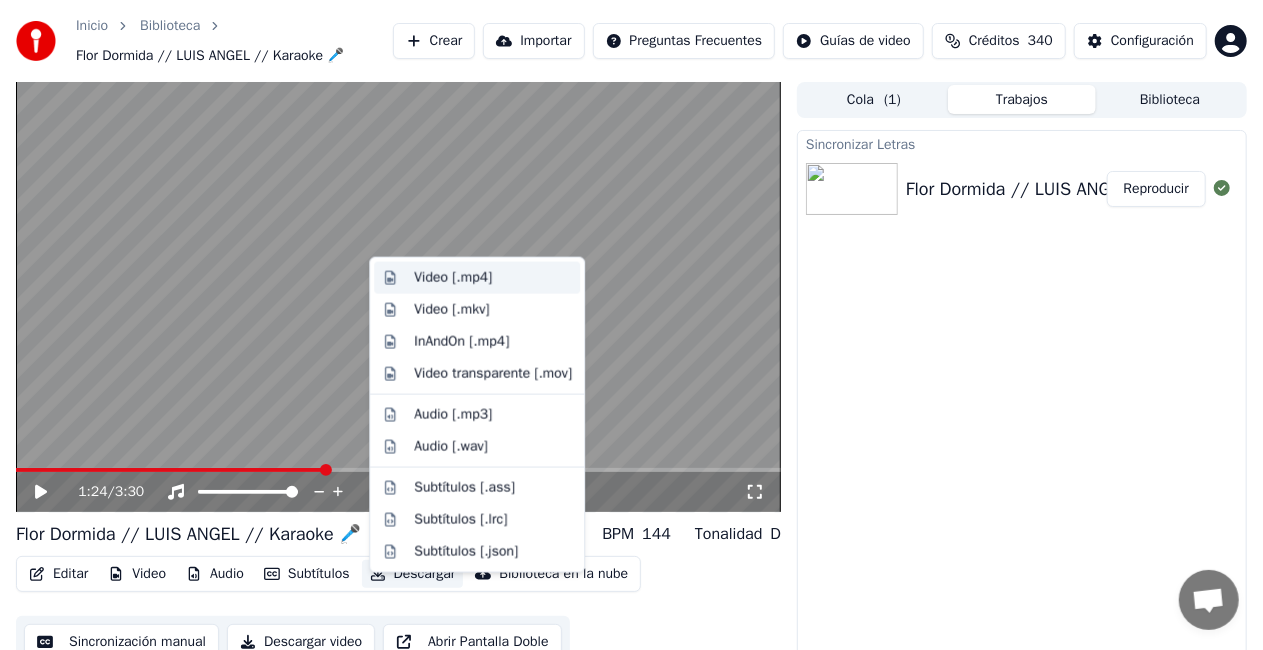 click on "Video [.mp4]" at bounding box center [453, 278] 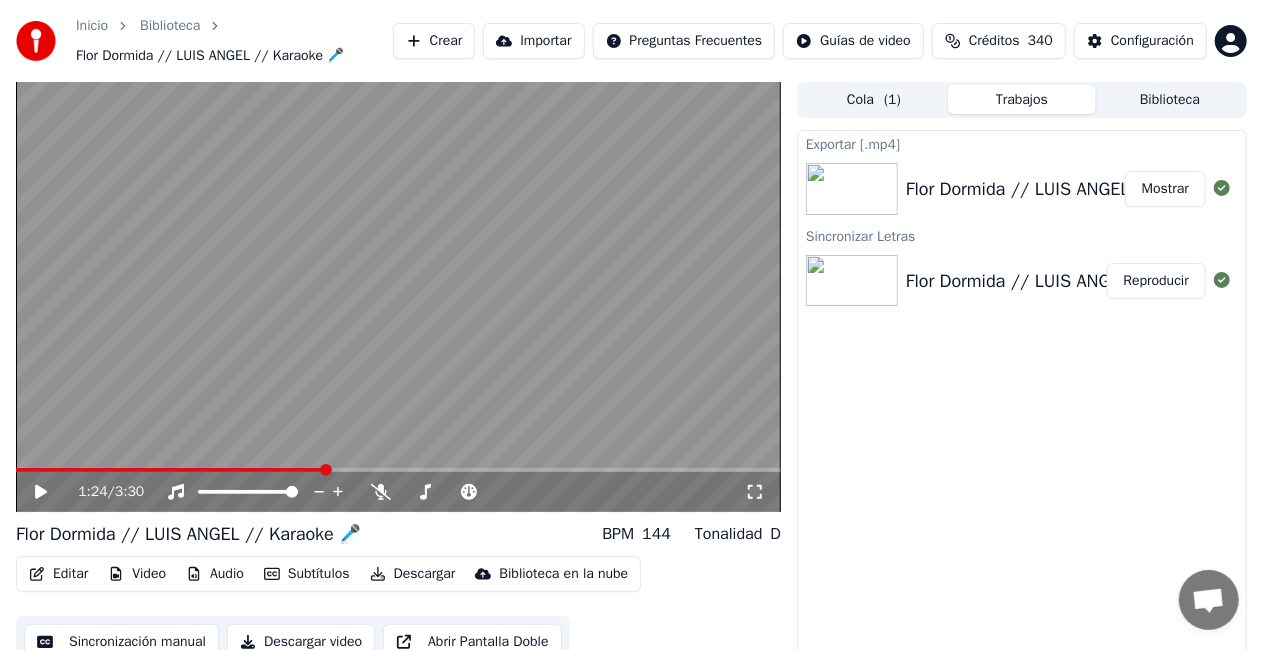 click on "Biblioteca" at bounding box center [1170, 99] 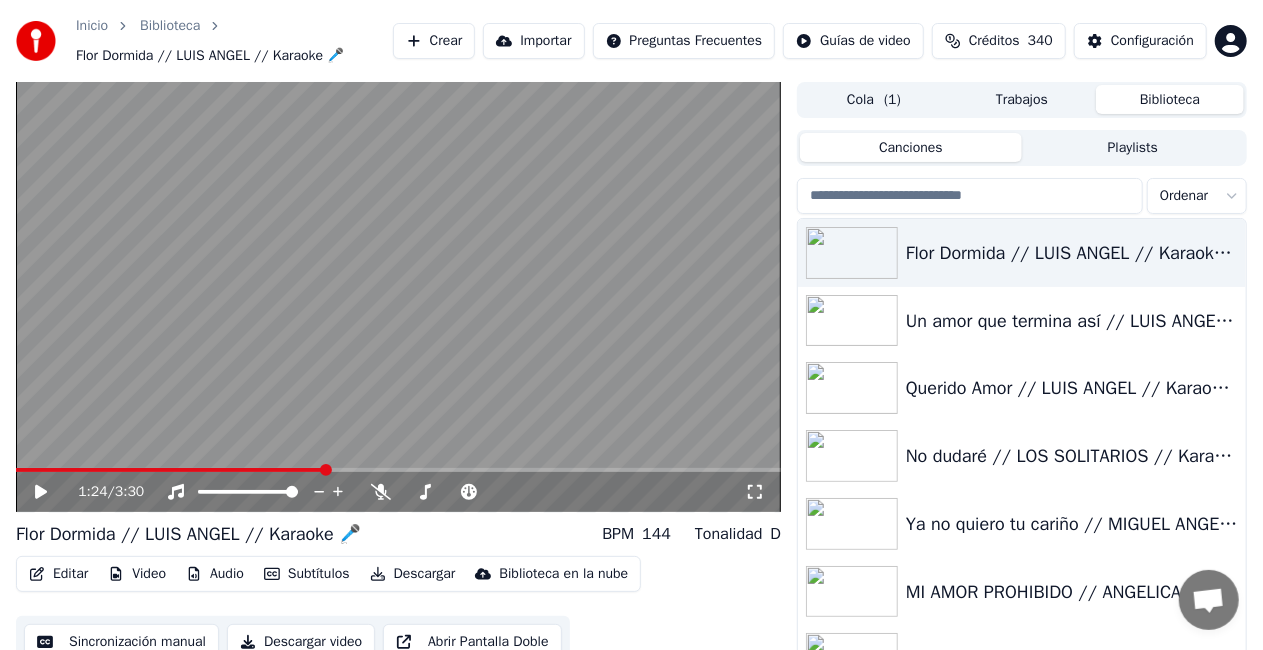 click on "Biblioteca" at bounding box center (1170, 99) 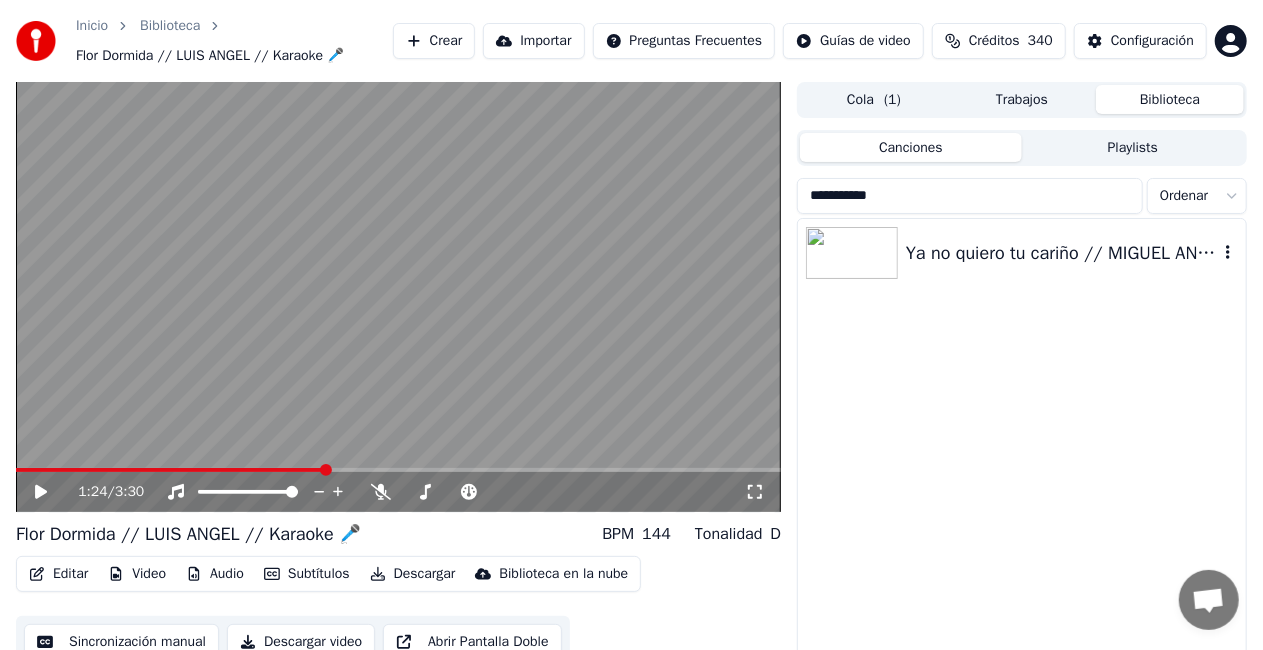 type on "**********" 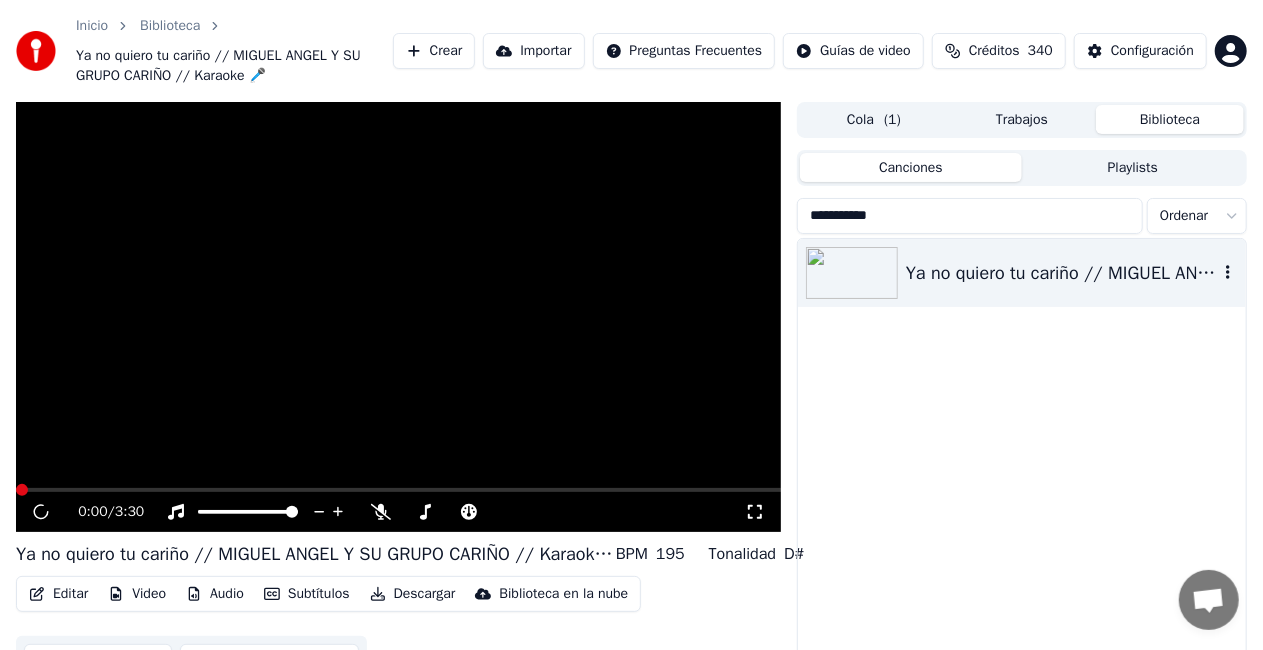 click on "Ya no quiero tu cariño // MIGUEL ANGEL Y SU GRUPO CARIÑO // Karaoke 🎤" at bounding box center [1022, 273] 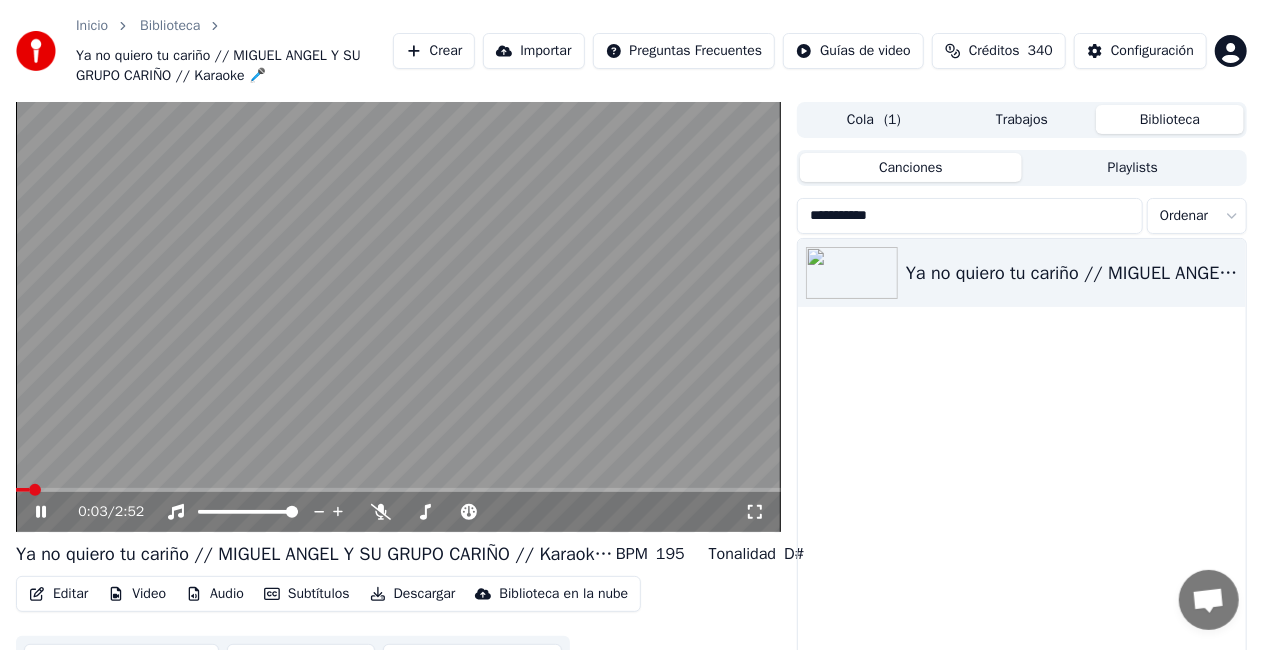 click 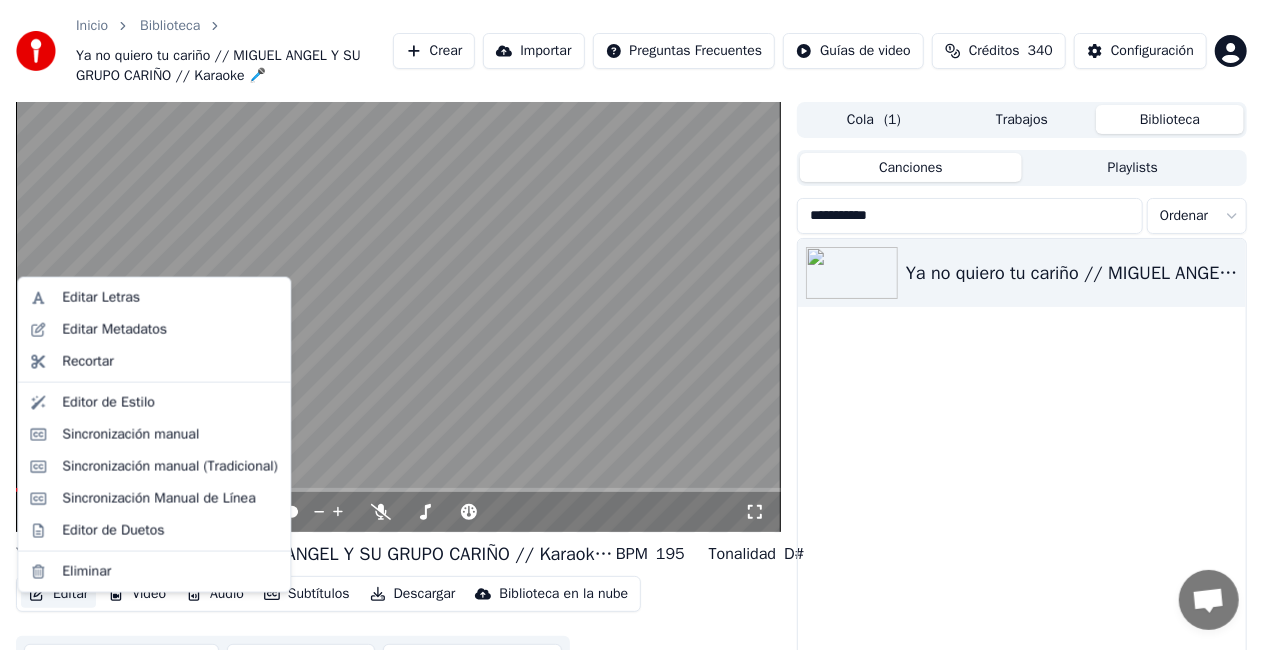 click on "Editar" at bounding box center [58, 594] 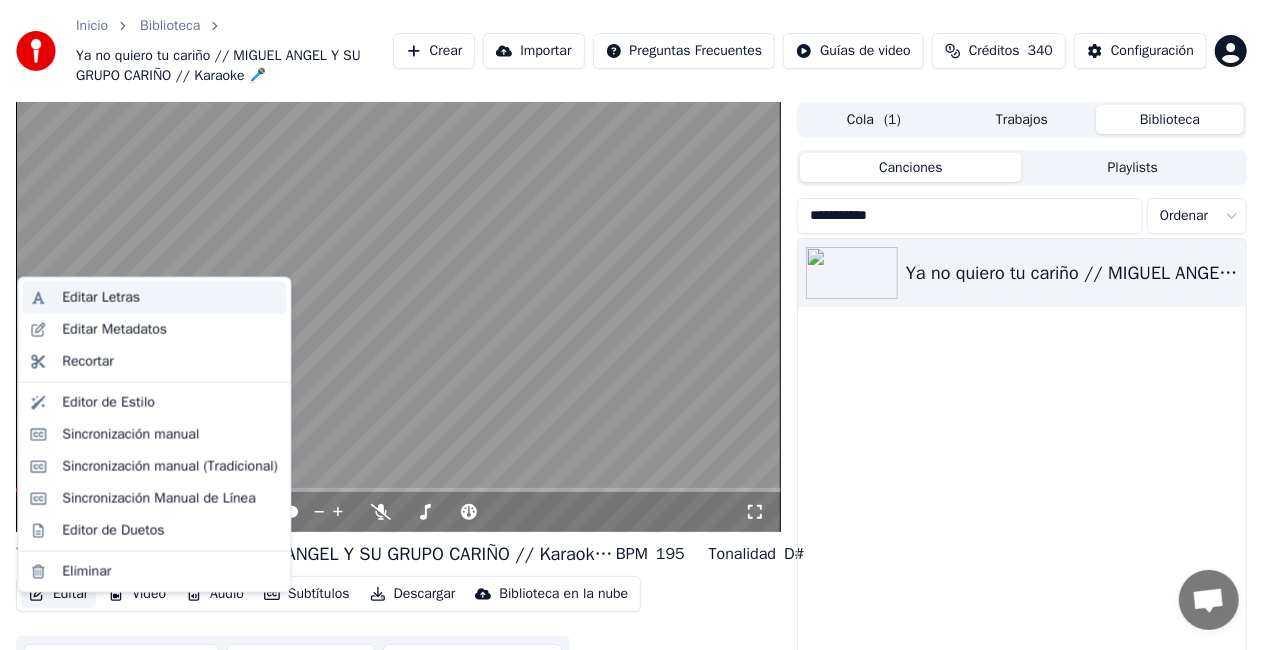 click on "Editar Letras" at bounding box center (101, 298) 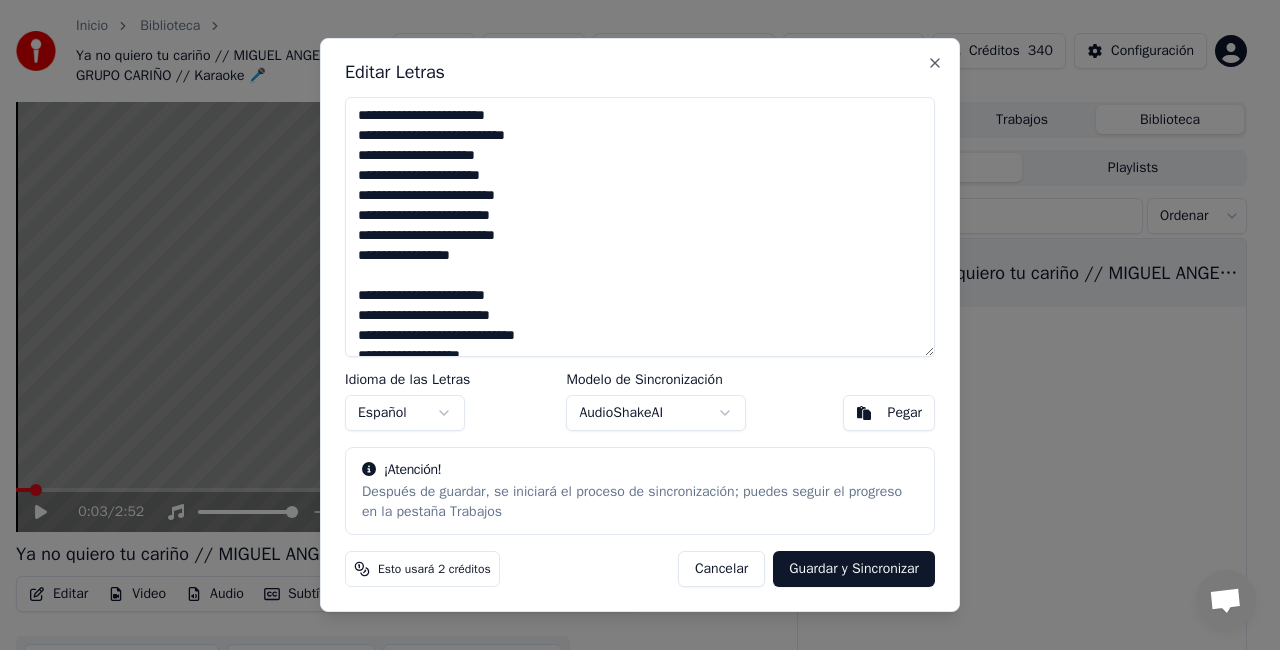 click on "**********" at bounding box center (640, 227) 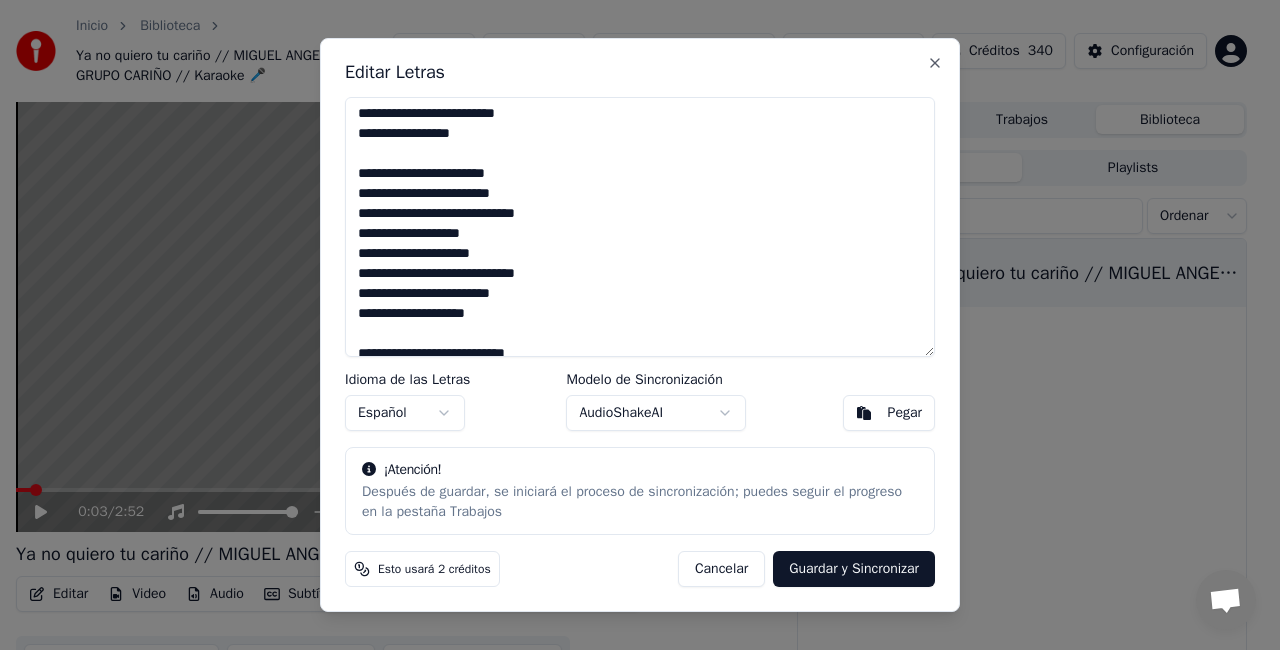 scroll, scrollTop: 100, scrollLeft: 0, axis: vertical 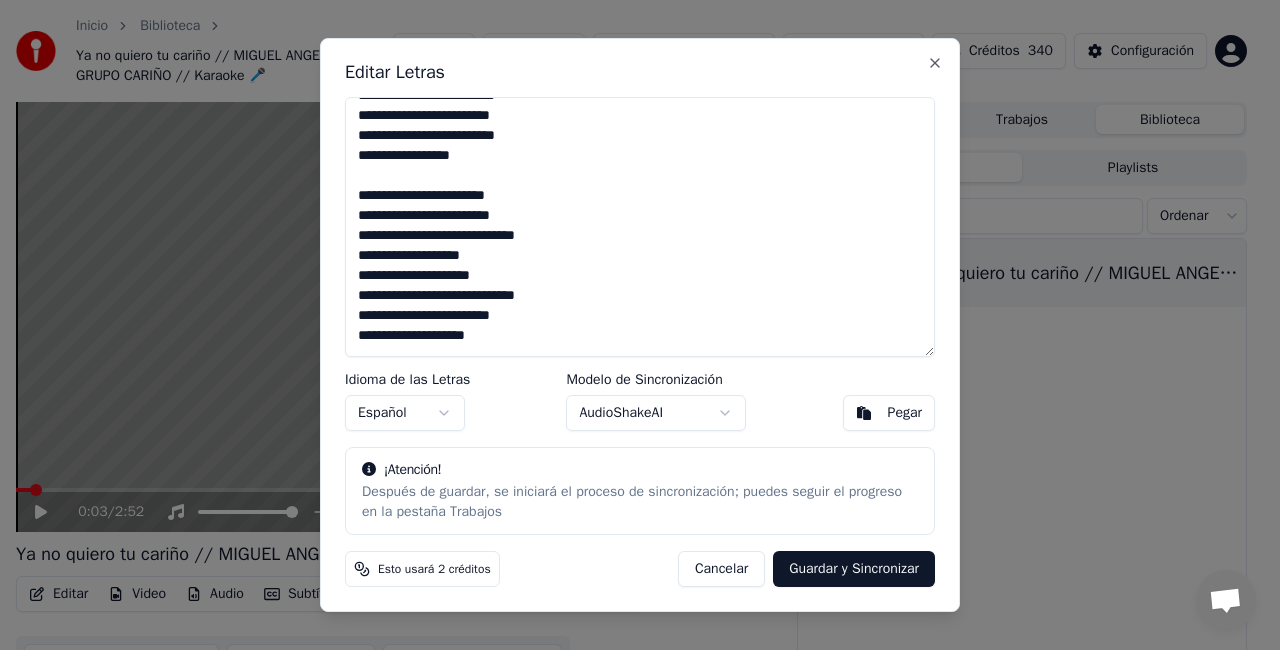 click on "**********" at bounding box center [640, 227] 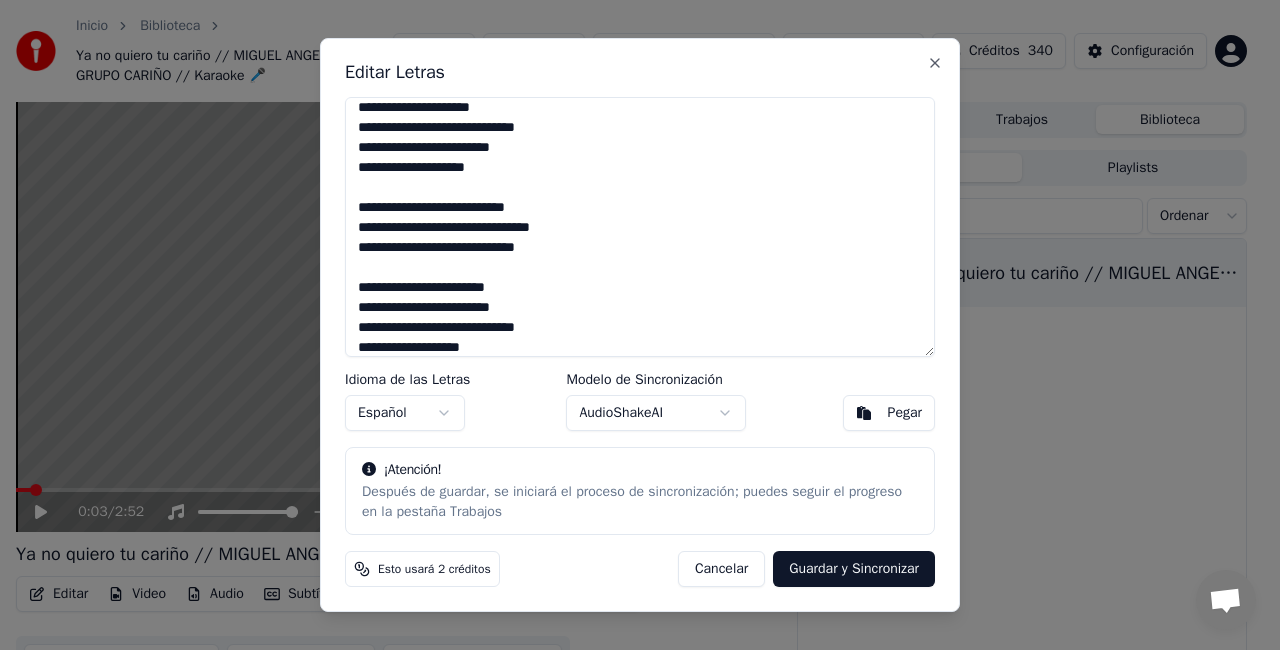 scroll, scrollTop: 288, scrollLeft: 0, axis: vertical 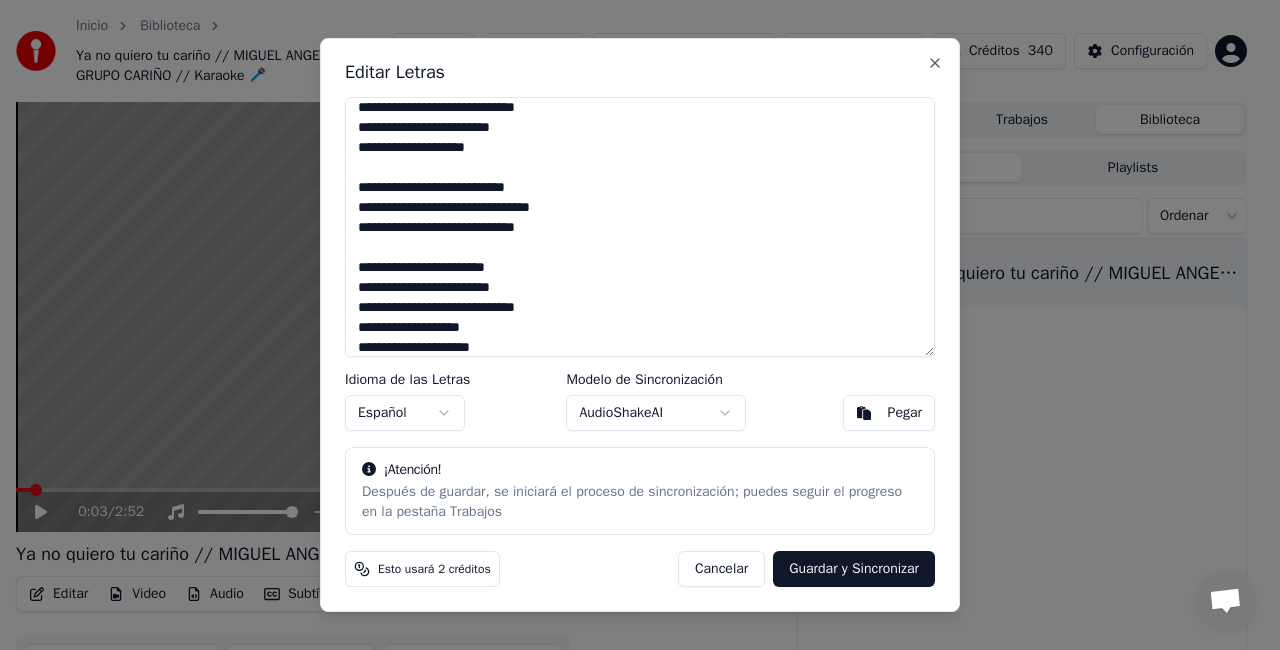 drag, startPoint x: 354, startPoint y: 185, endPoint x: 559, endPoint y: 257, distance: 217.27632 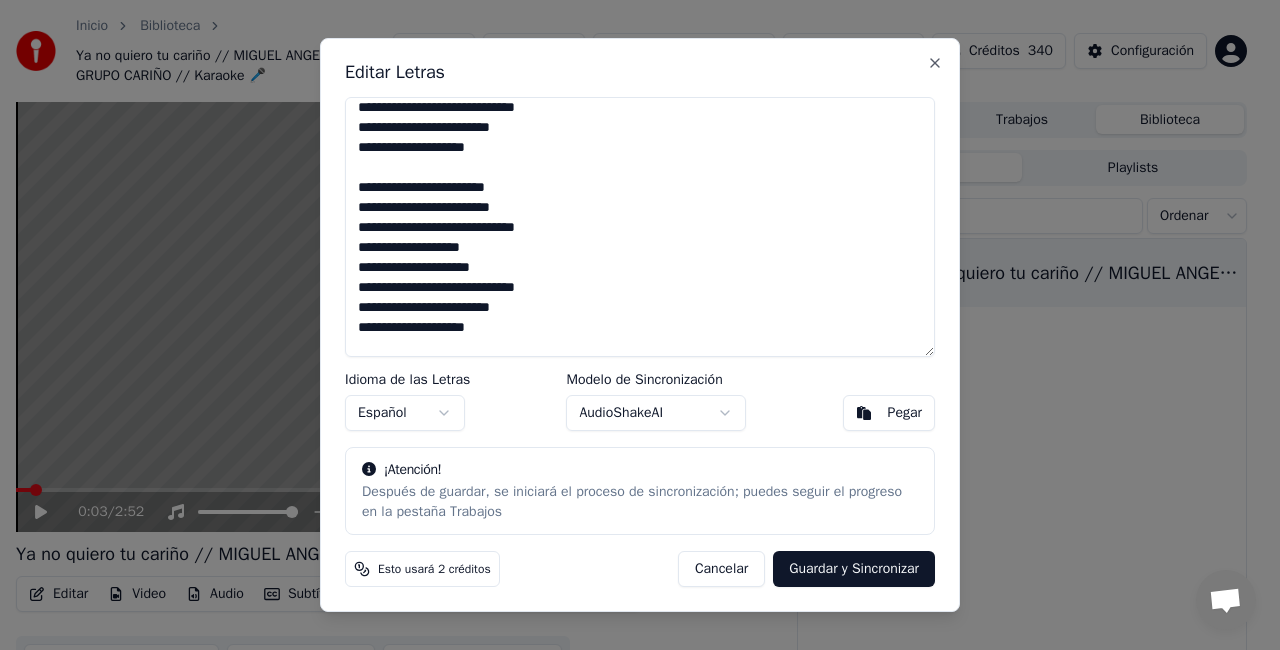 scroll, scrollTop: 337, scrollLeft: 0, axis: vertical 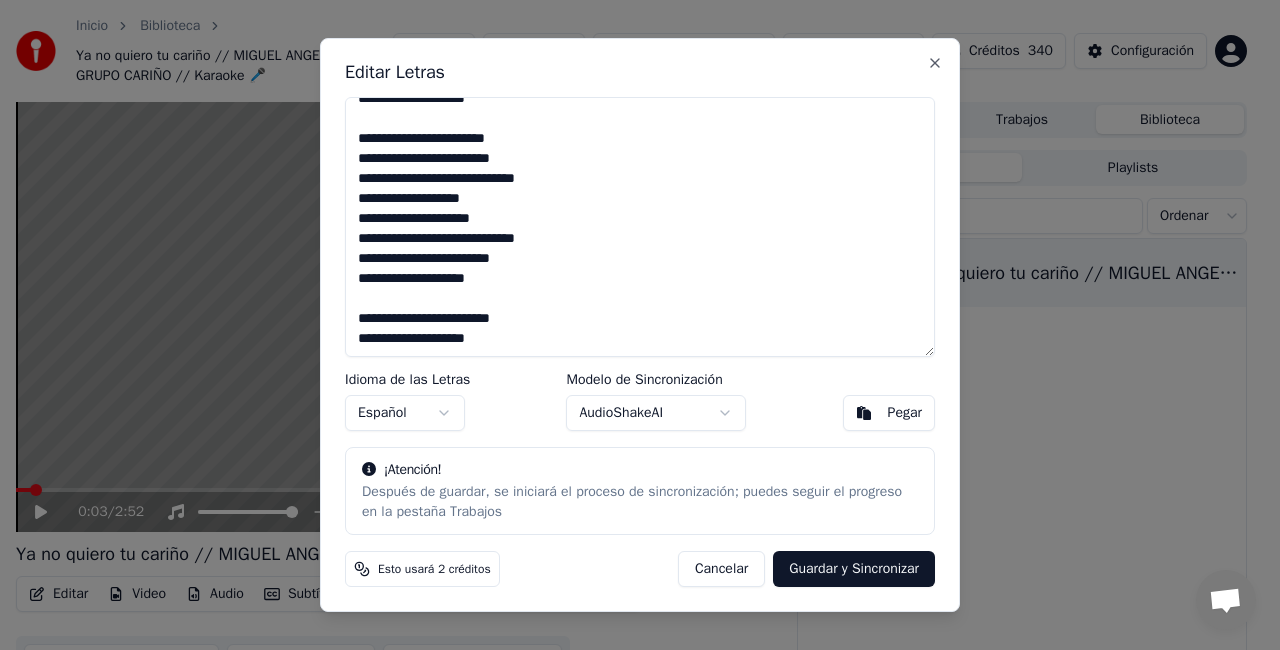 click on "**********" at bounding box center [640, 227] 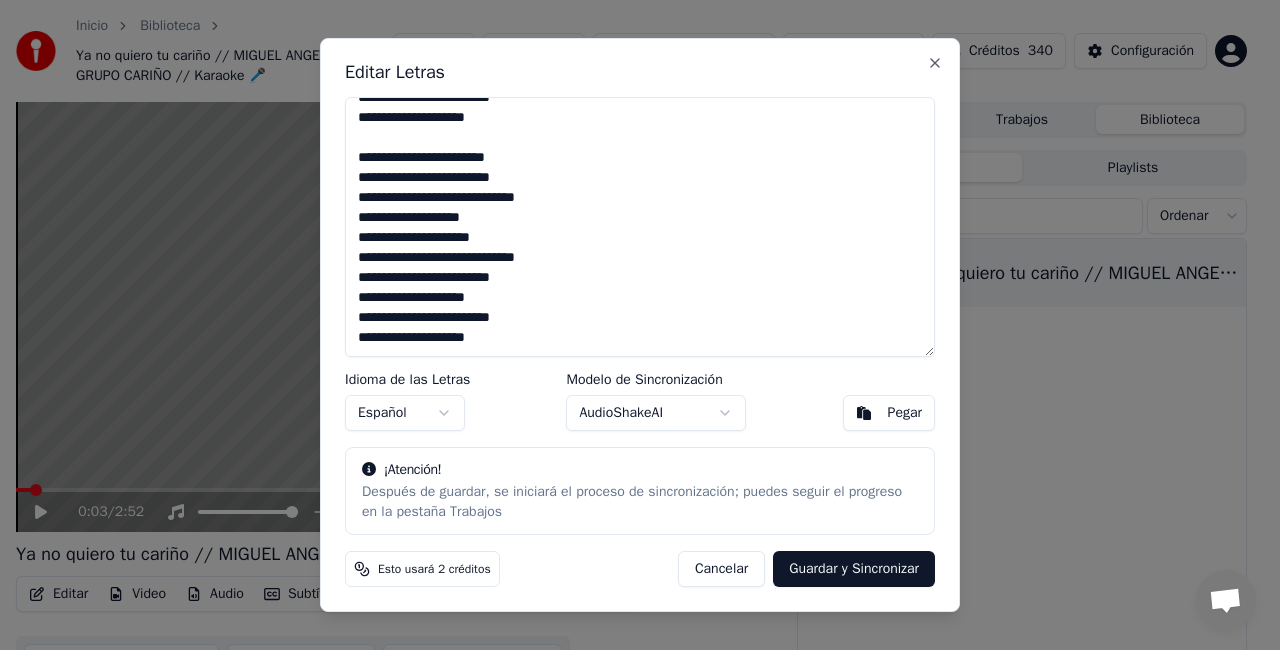 scroll, scrollTop: 318, scrollLeft: 0, axis: vertical 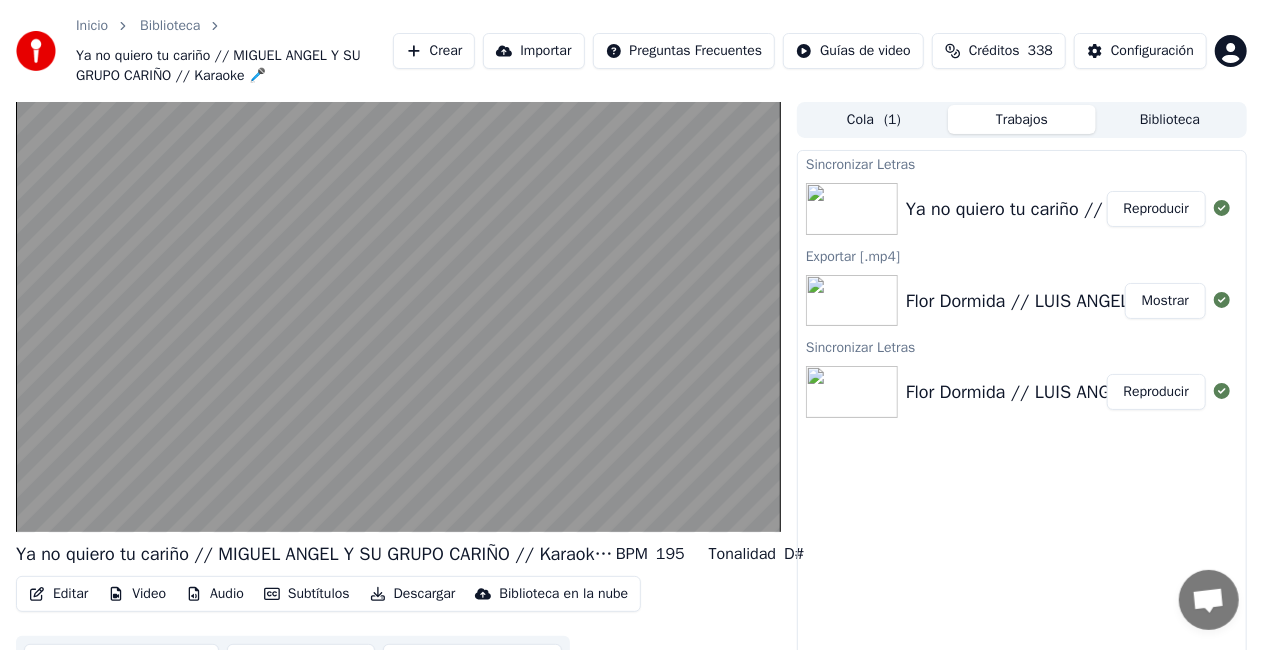 click on "Reproducir" at bounding box center [1156, 209] 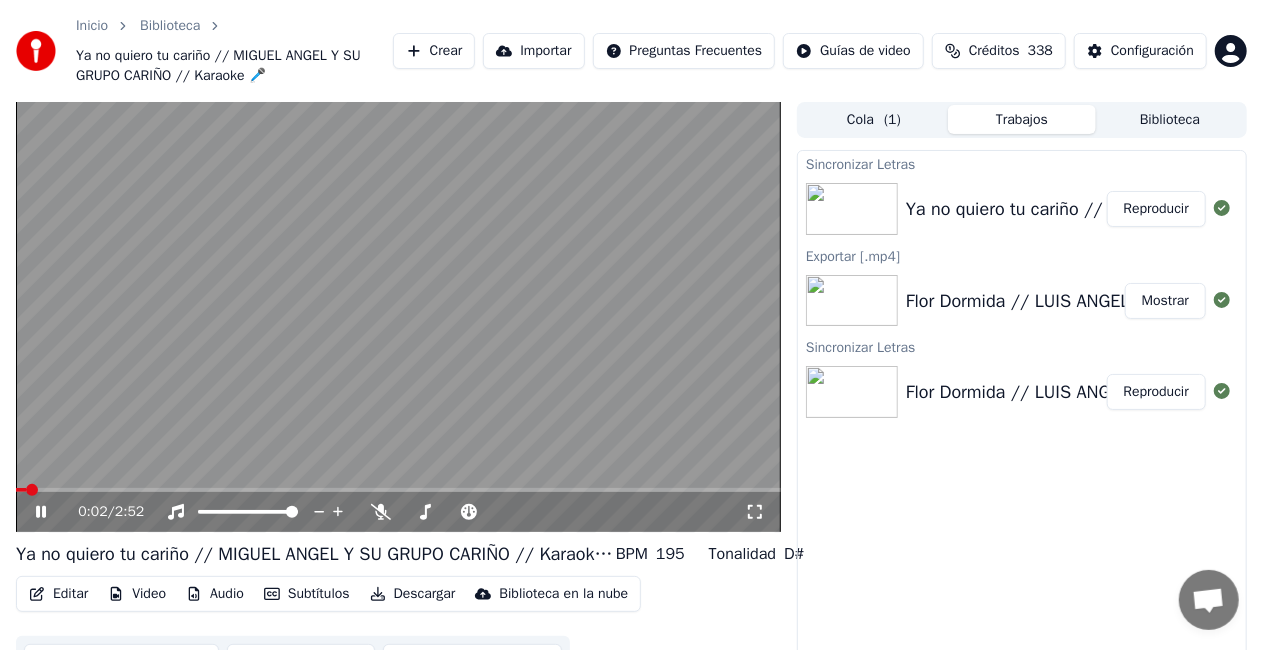 click at bounding box center (398, 317) 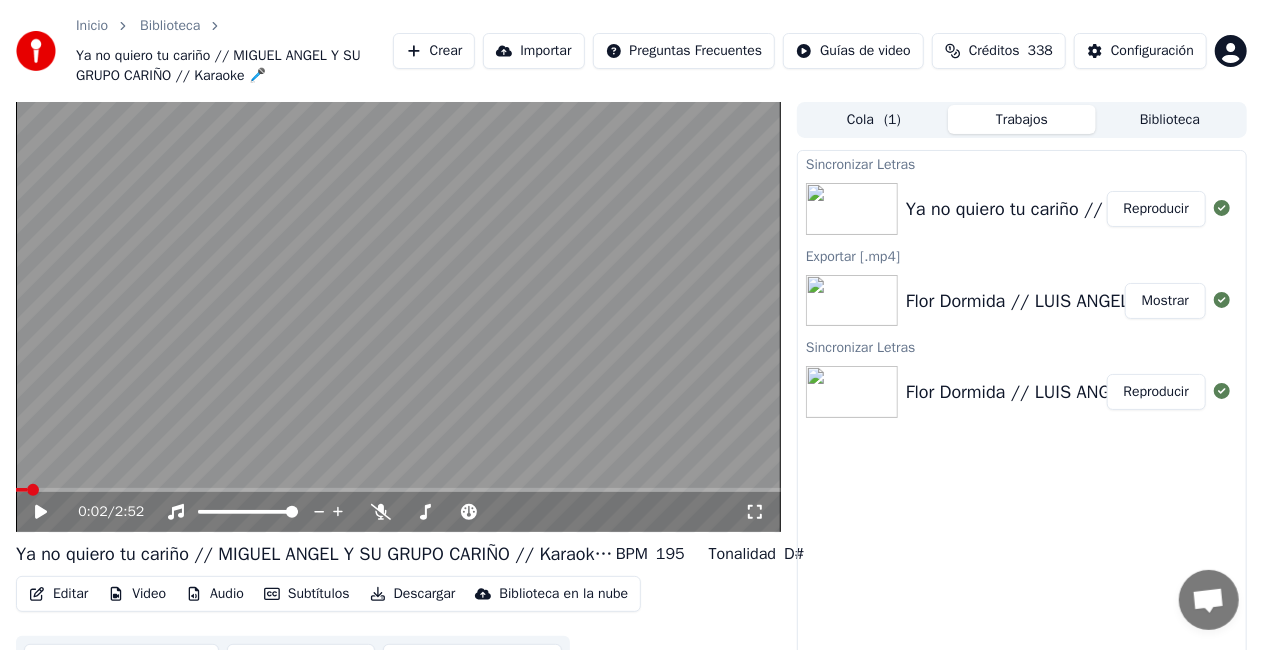 click on "Descargar" at bounding box center [413, 594] 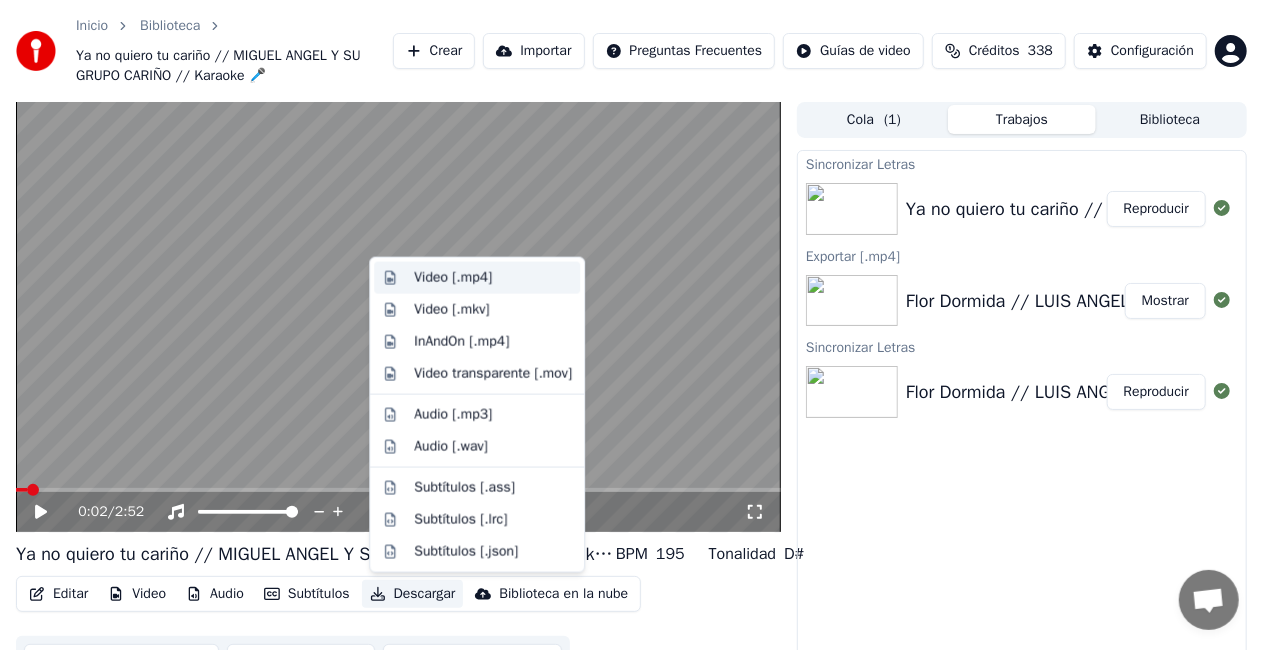 click on "Video [.mp4]" at bounding box center [453, 278] 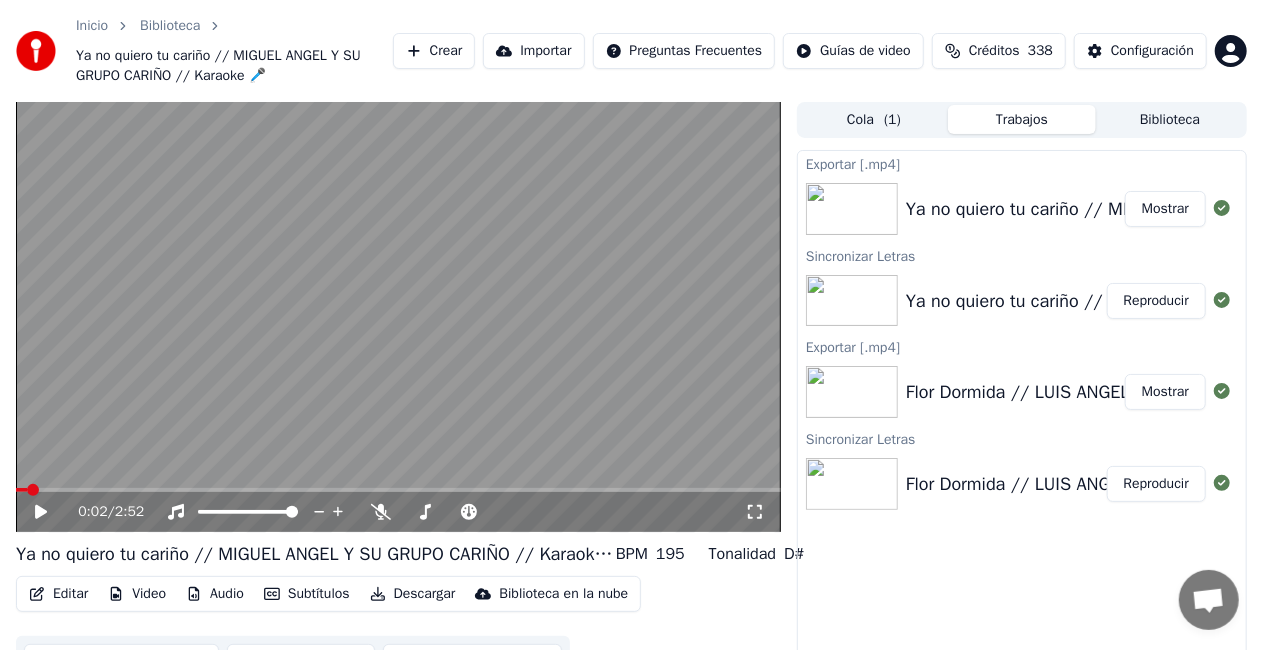 click on "Exportar [.mp4] Ya no quiero tu cariño // MIGUEL ANGEL Y SU GRUPO CARIÑO // Karaoke 🎤 Mostrar Sincronizar Letras Ya no quiero tu cariño // MIGUEL ANGEL Y SU GRUPO CARIÑO // Karaoke 🎤 Reproducir Exportar [.mp4] Flor Dormida // LUIS ANGEL // Karaoke 🎤 Mostrar Sincronizar Letras Flor Dormida // LUIS ANGEL // Karaoke 🎤 Reproducir" at bounding box center (1022, 426) 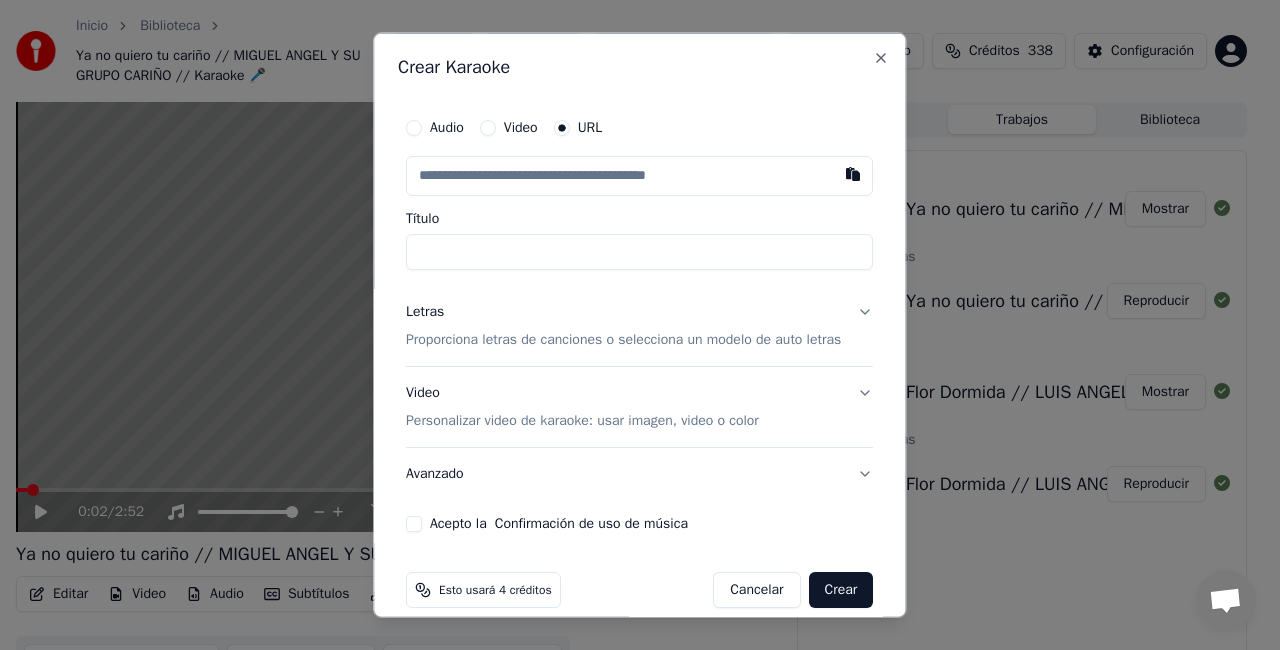 click at bounding box center [854, 174] 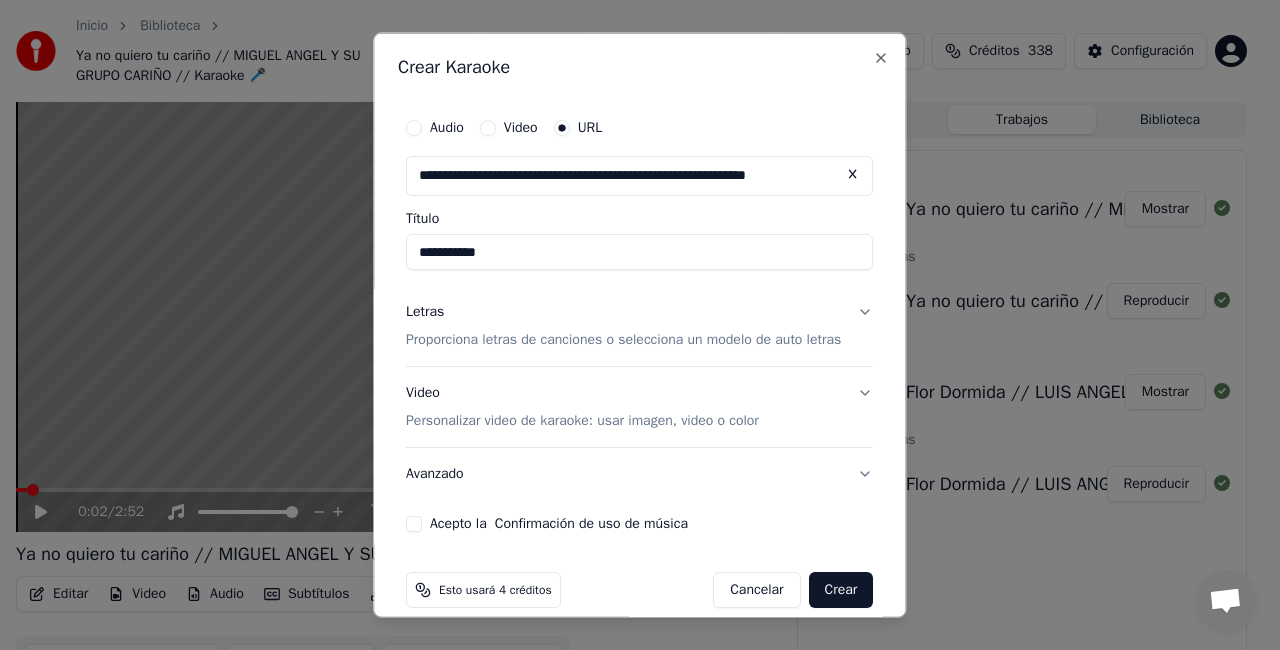 drag, startPoint x: 492, startPoint y: 254, endPoint x: 502, endPoint y: 250, distance: 10.770329 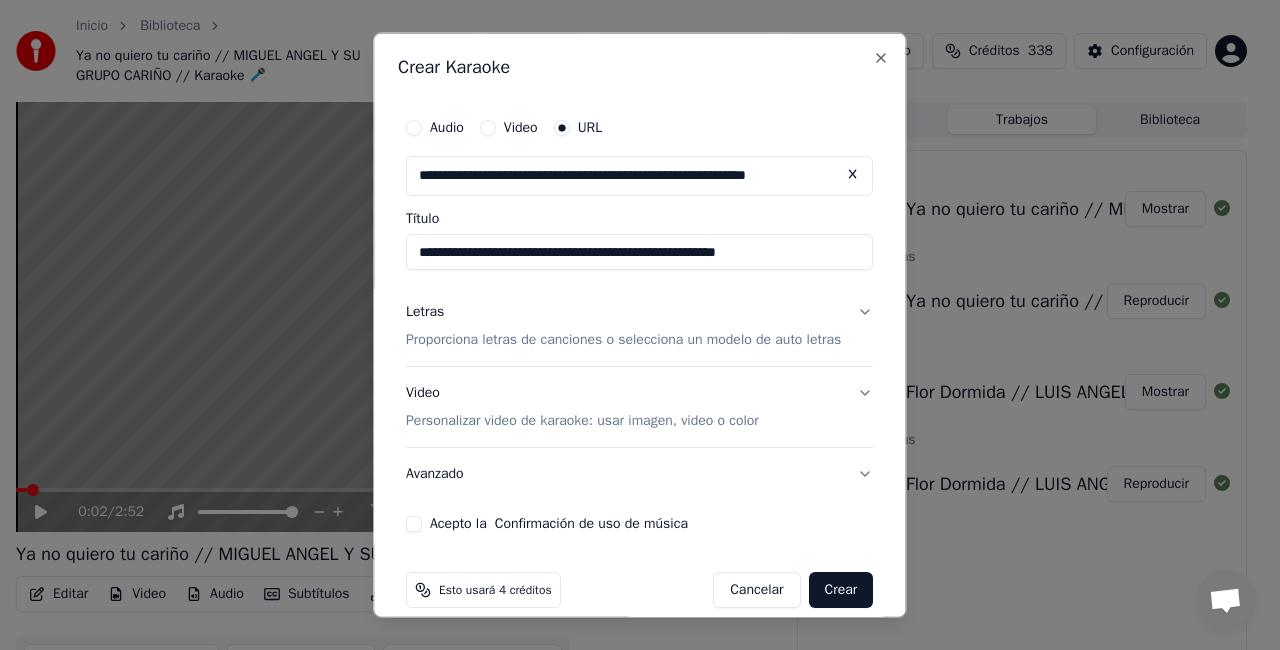 type on "**********" 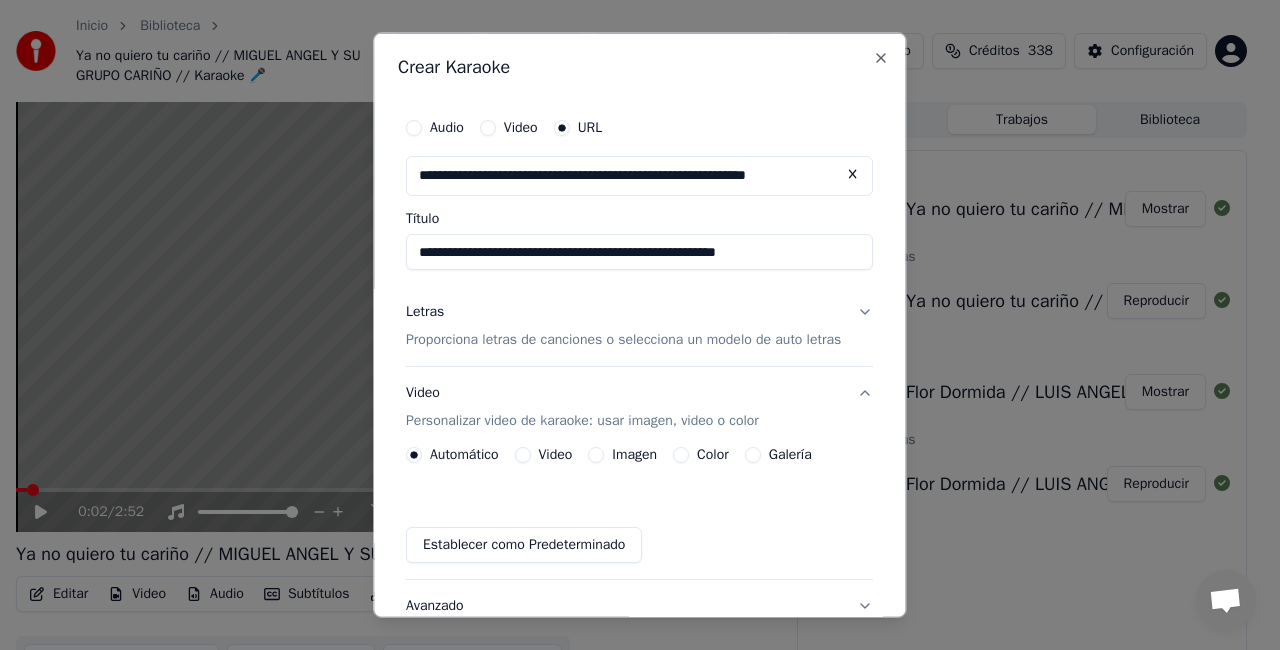 click on "Video" at bounding box center (523, 454) 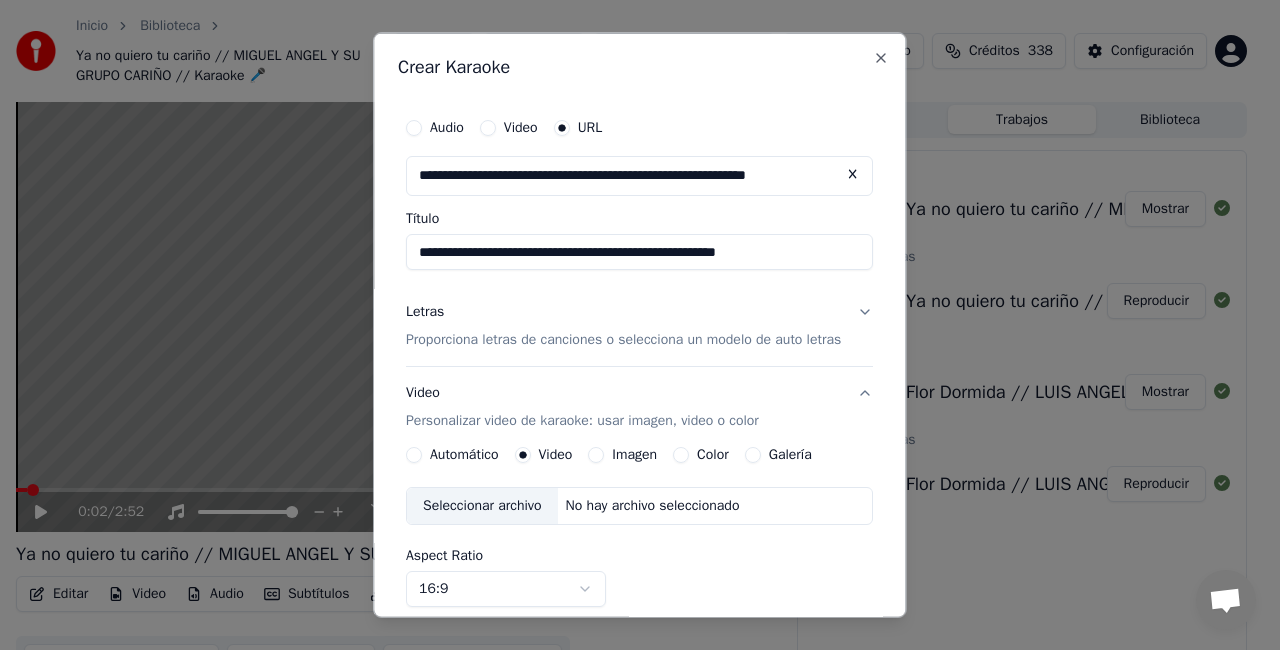click on "Seleccionar archivo" at bounding box center (482, 505) 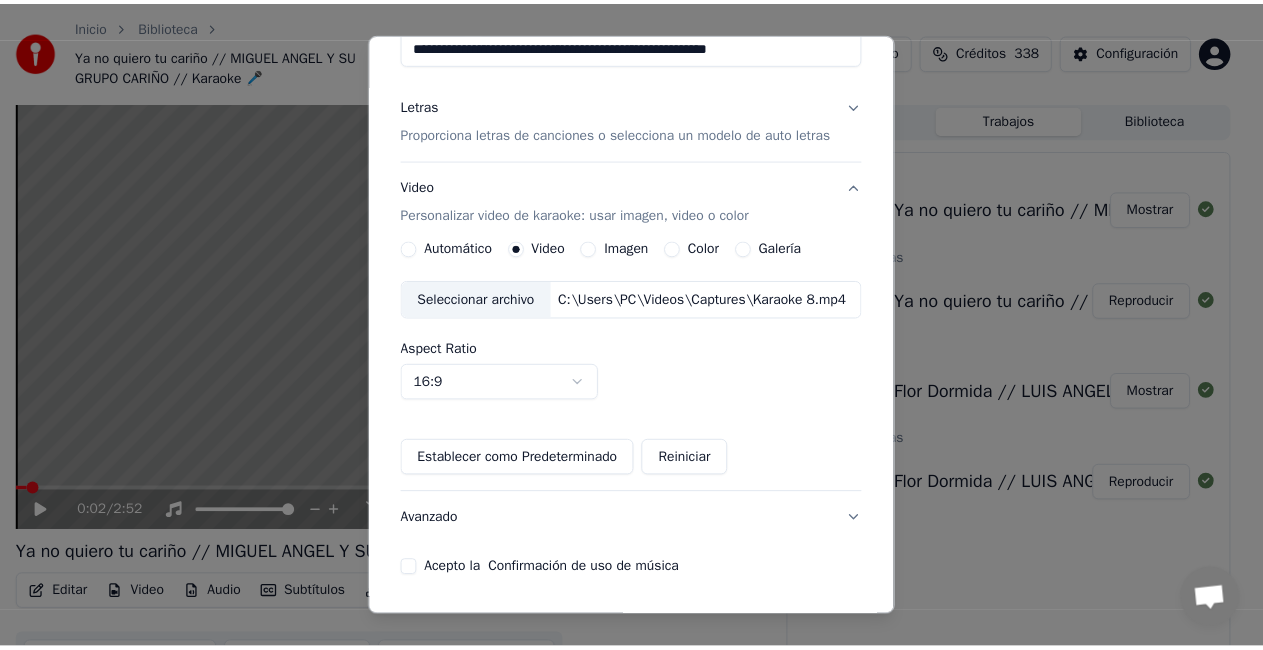 scroll, scrollTop: 220, scrollLeft: 0, axis: vertical 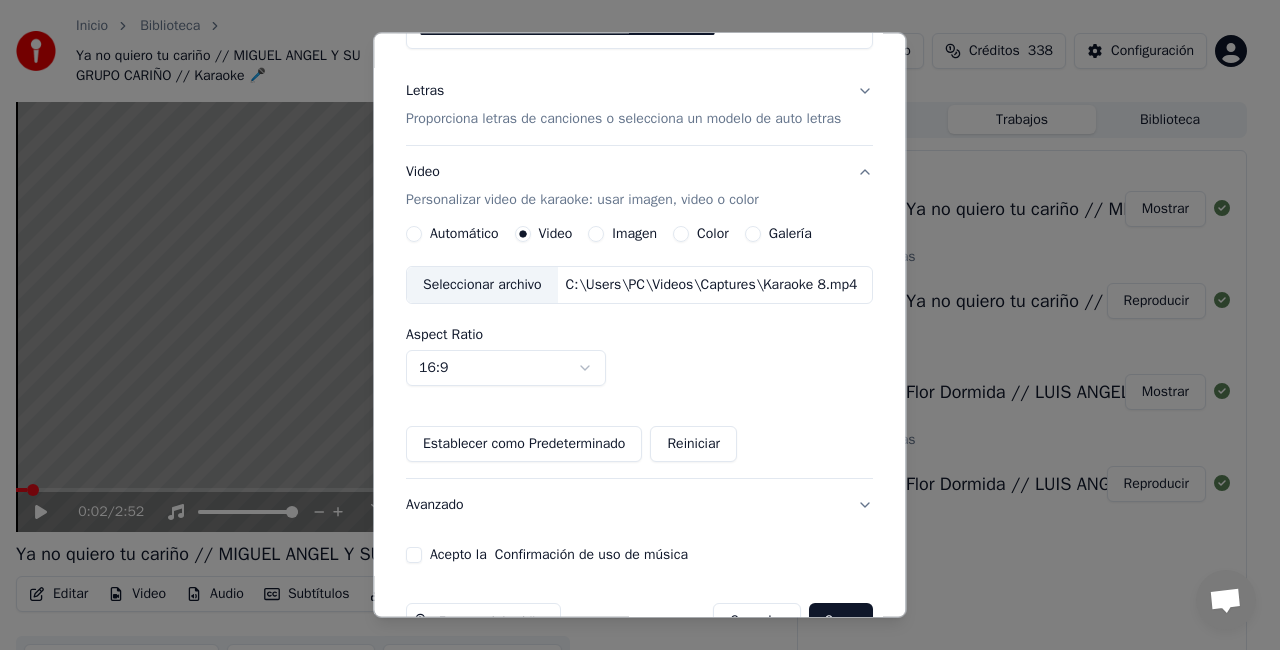 click on "**********" at bounding box center (639, 226) 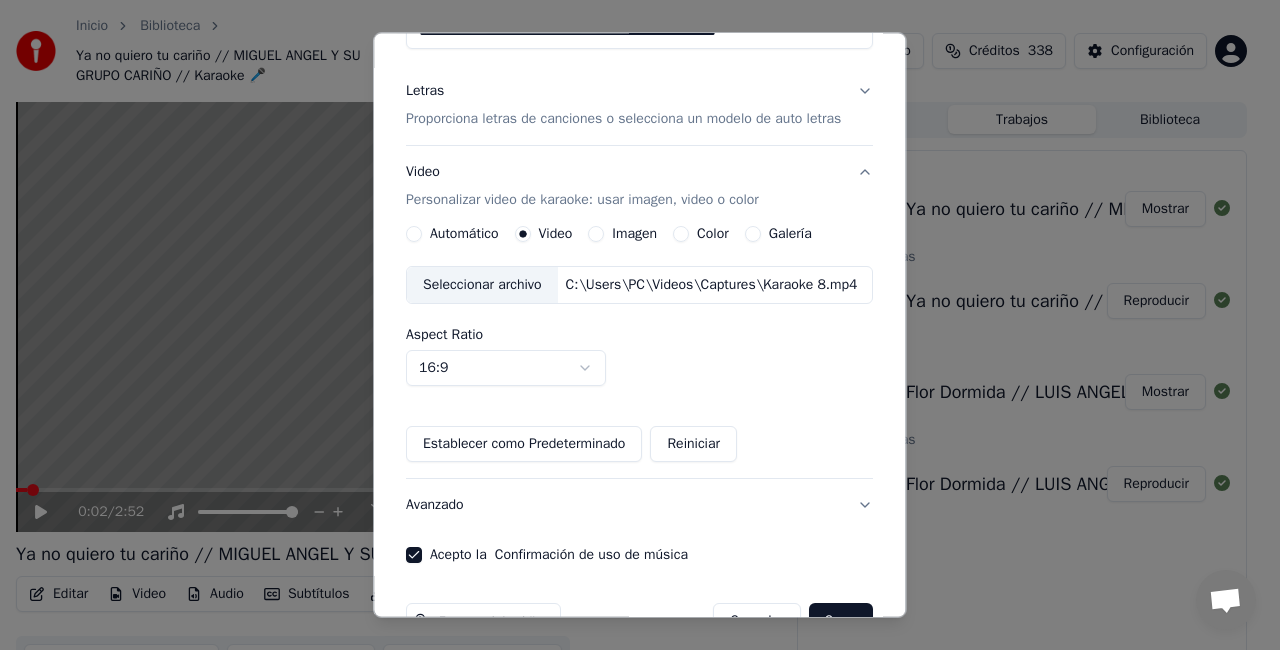click on "Crear" at bounding box center [841, 621] 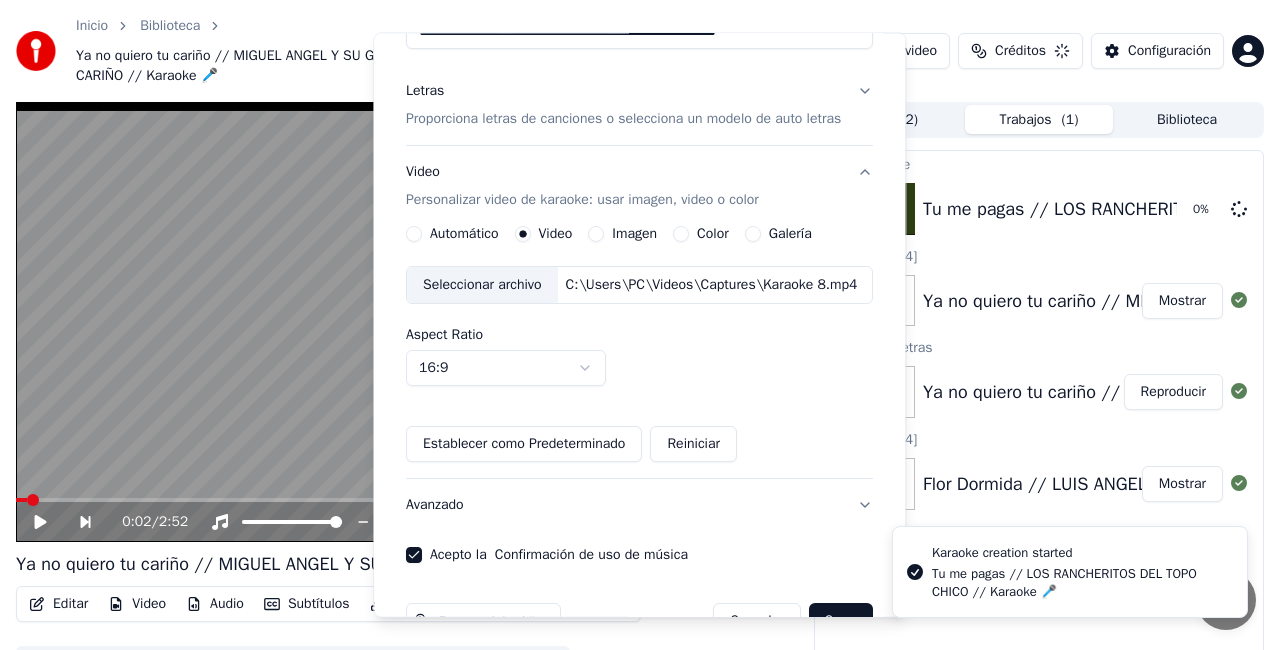 type 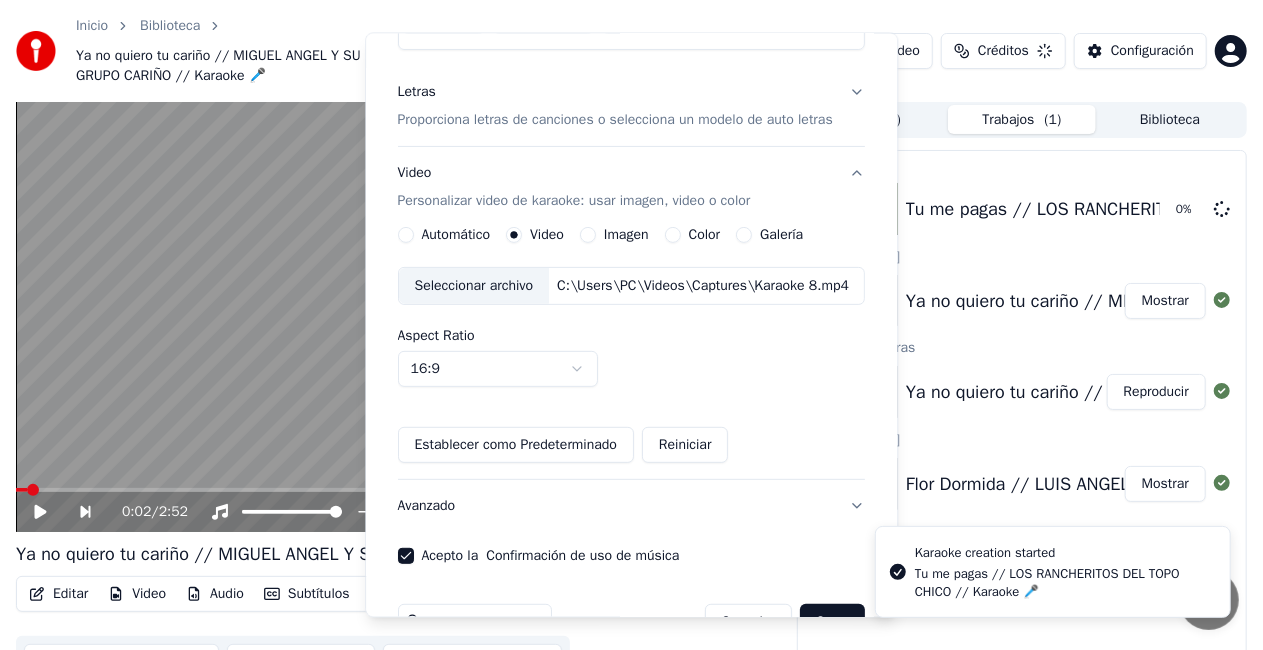 scroll, scrollTop: 154, scrollLeft: 0, axis: vertical 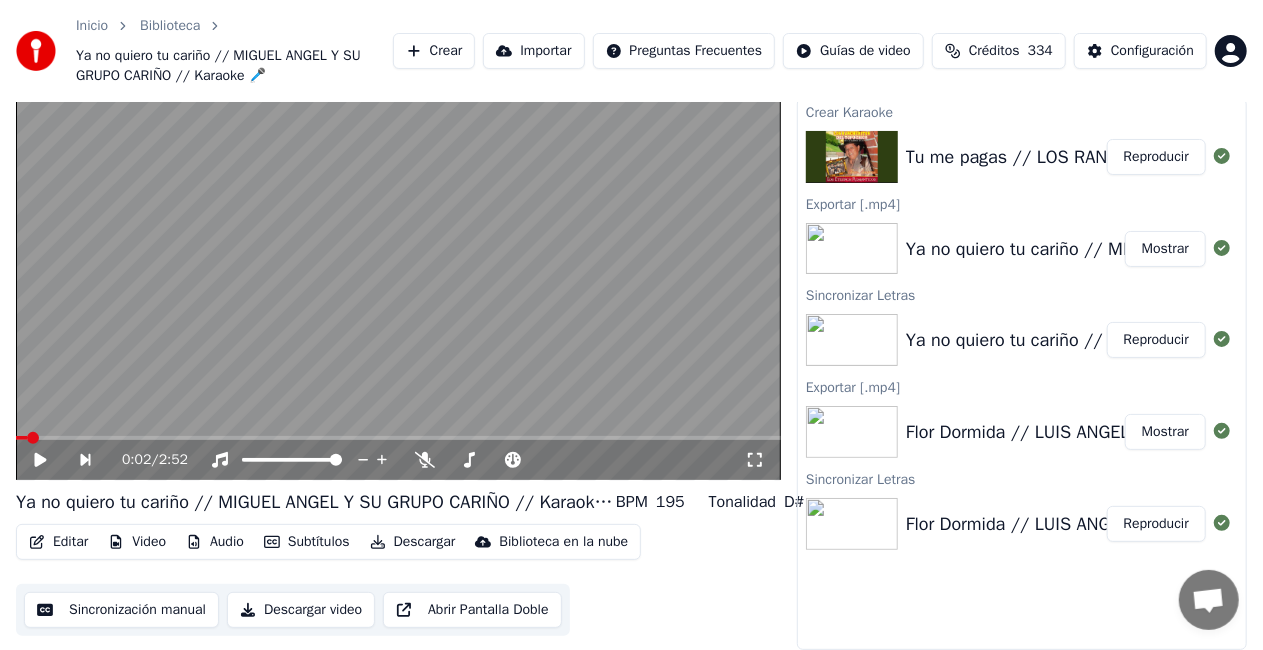 click on "Reproducir" at bounding box center [1156, 157] 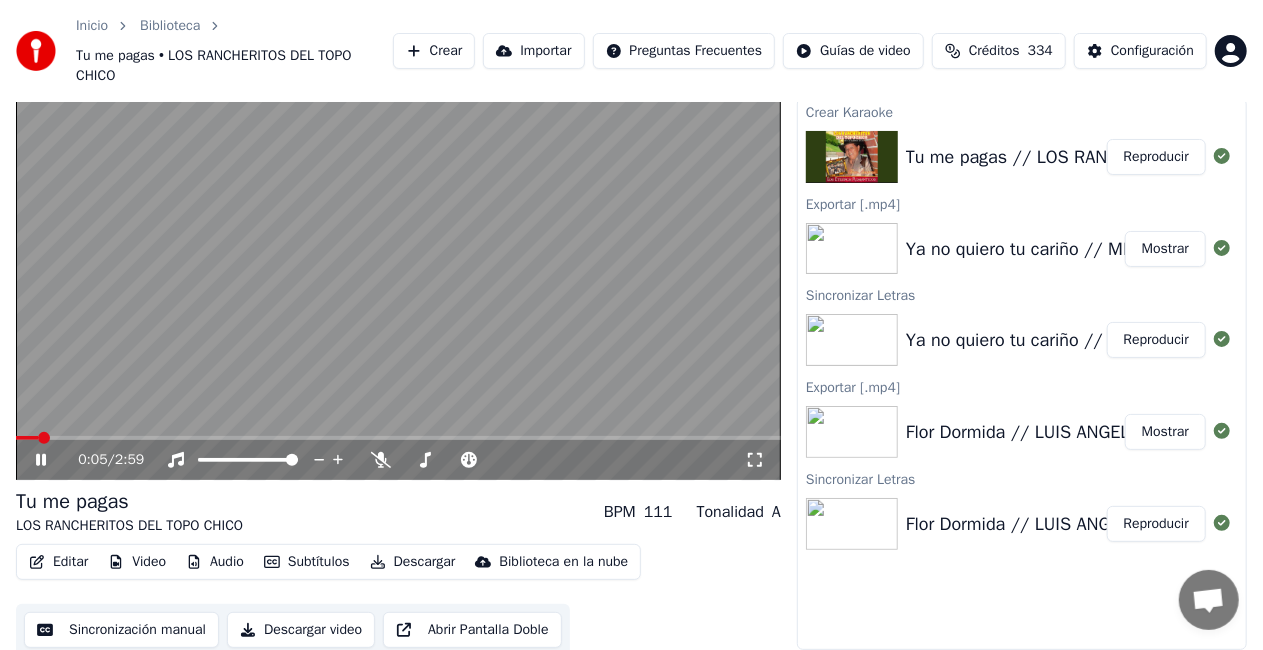 click 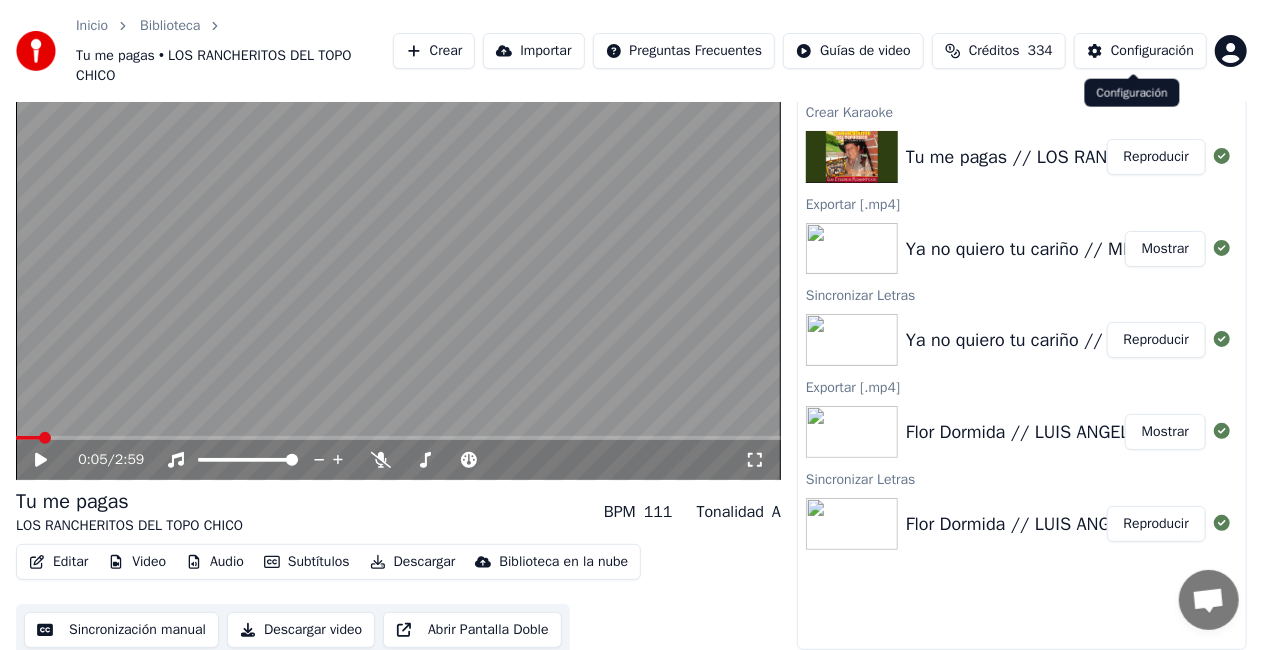 click on "Configuración" at bounding box center [1152, 51] 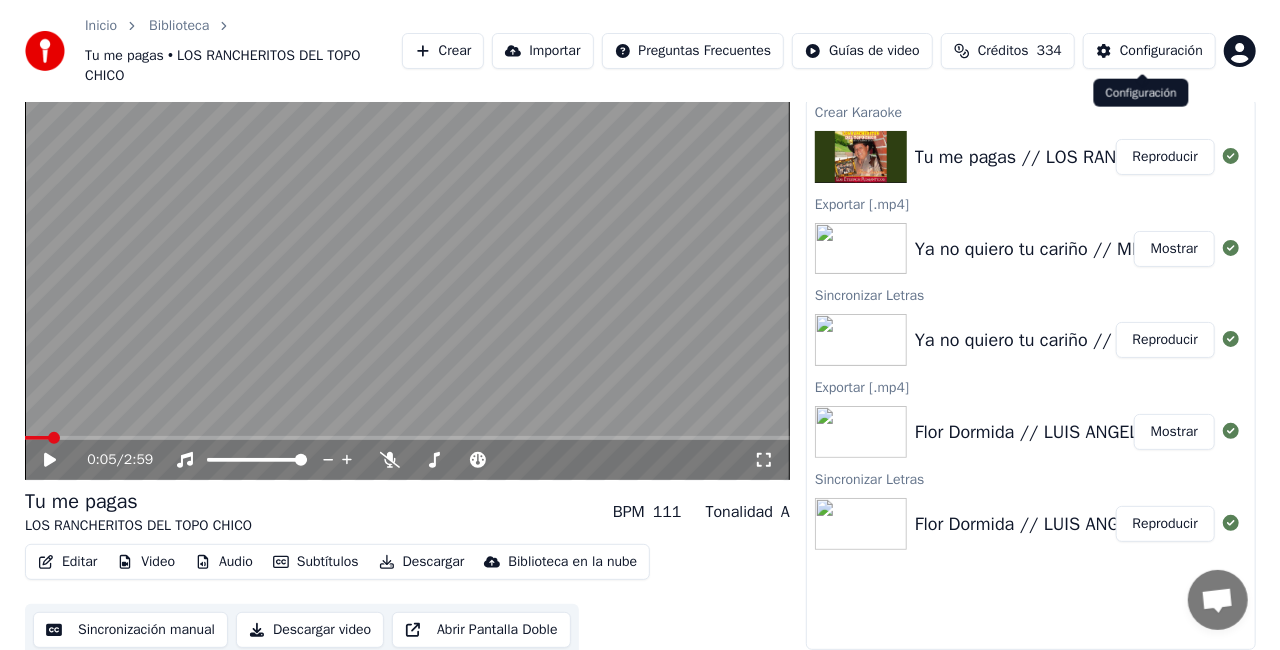 scroll, scrollTop: 0, scrollLeft: 0, axis: both 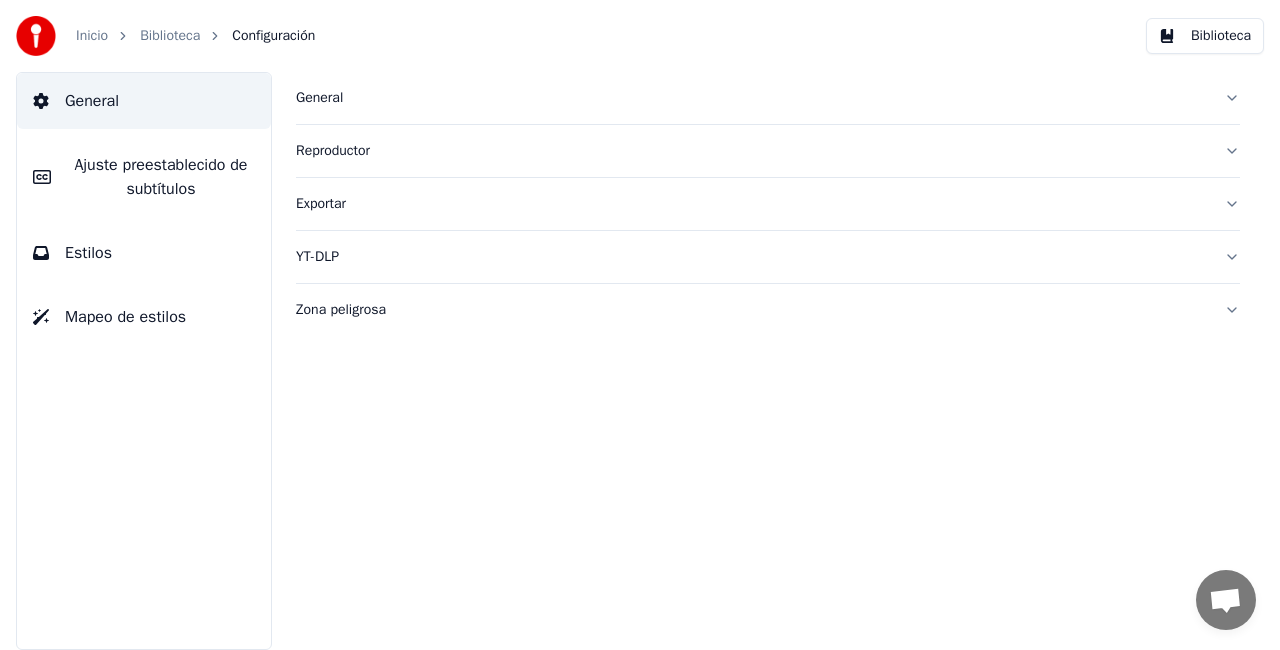 click on "General" at bounding box center (752, 98) 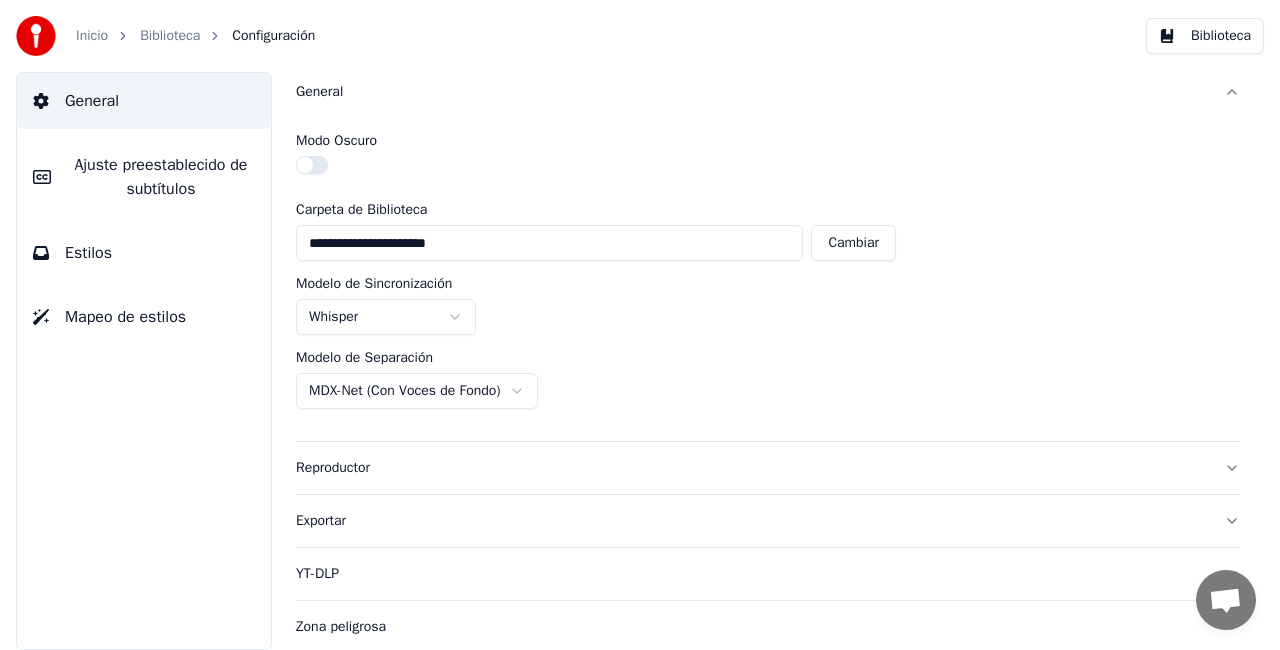 scroll, scrollTop: 8, scrollLeft: 0, axis: vertical 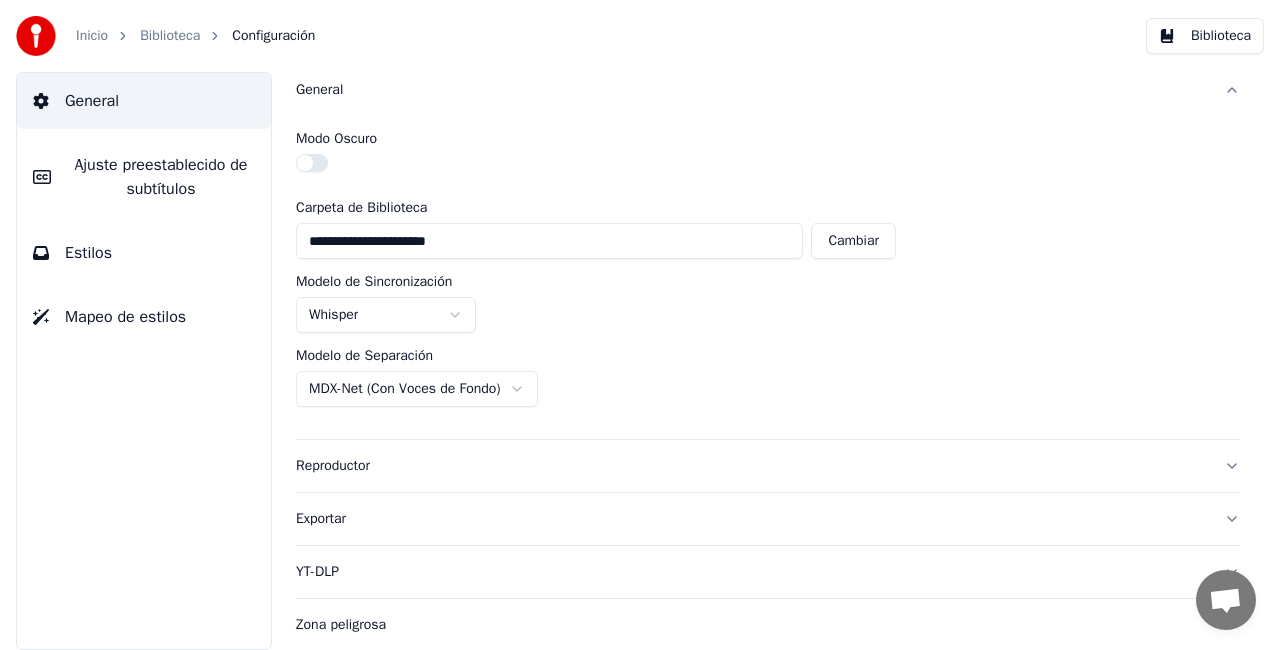 click on "**********" at bounding box center (640, 325) 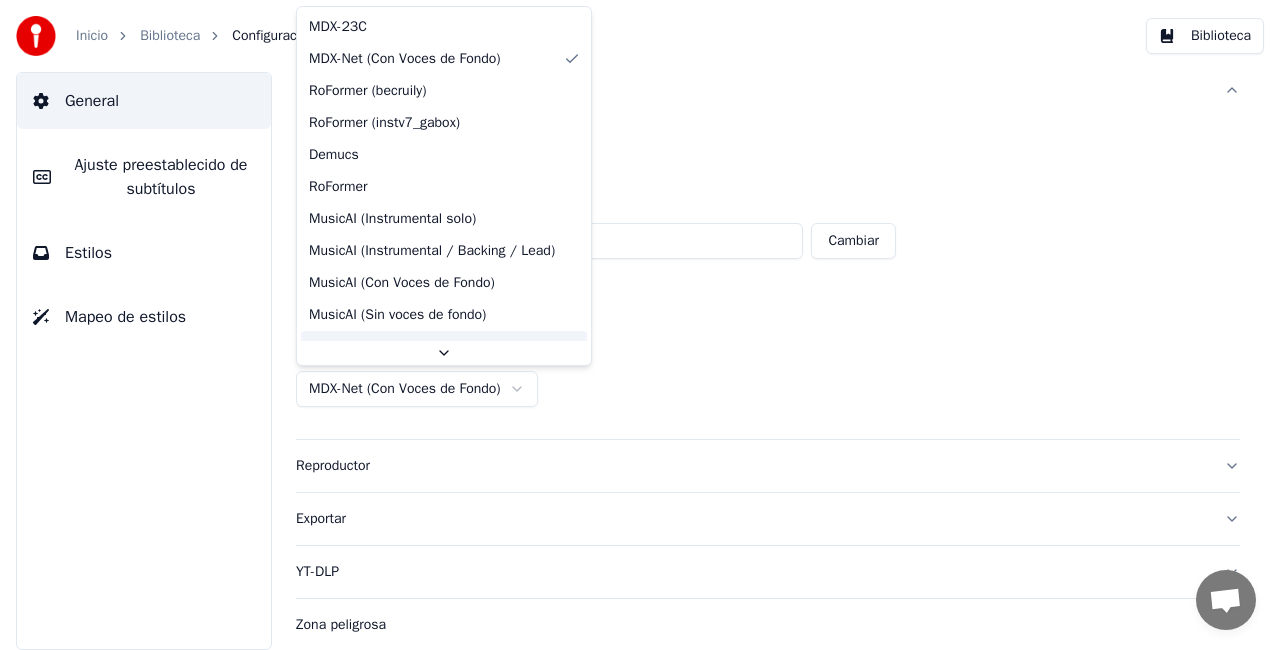 scroll, scrollTop: 26, scrollLeft: 0, axis: vertical 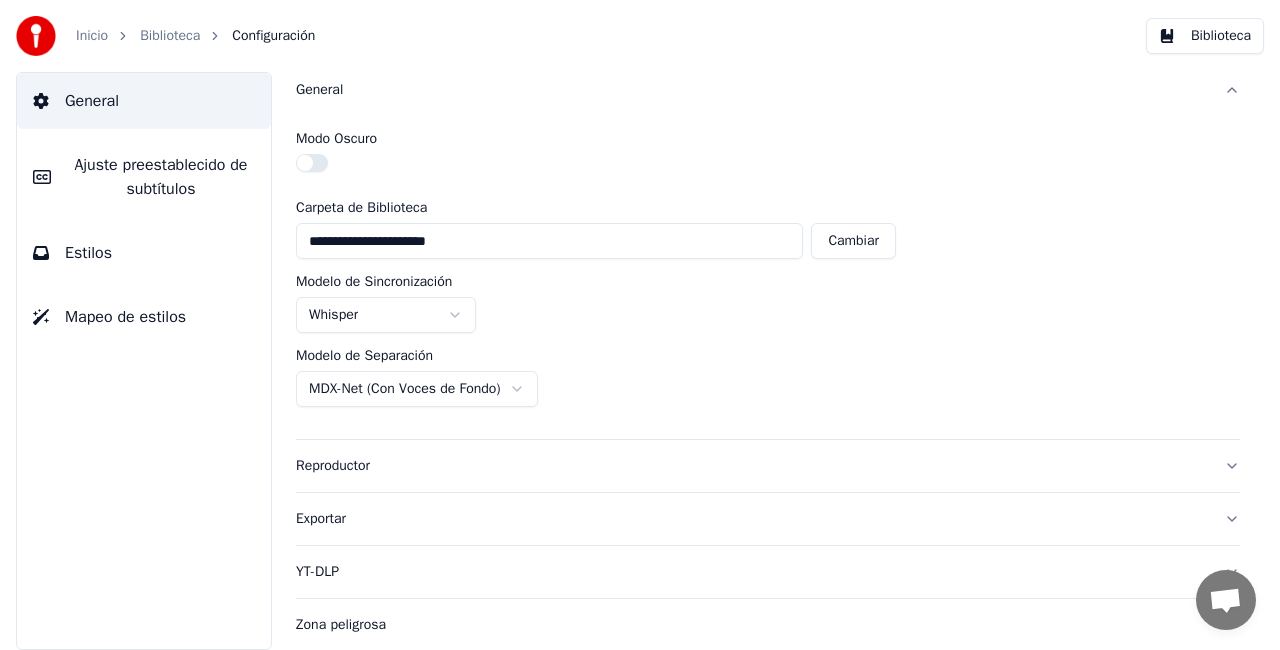 click on "**********" at bounding box center [640, 325] 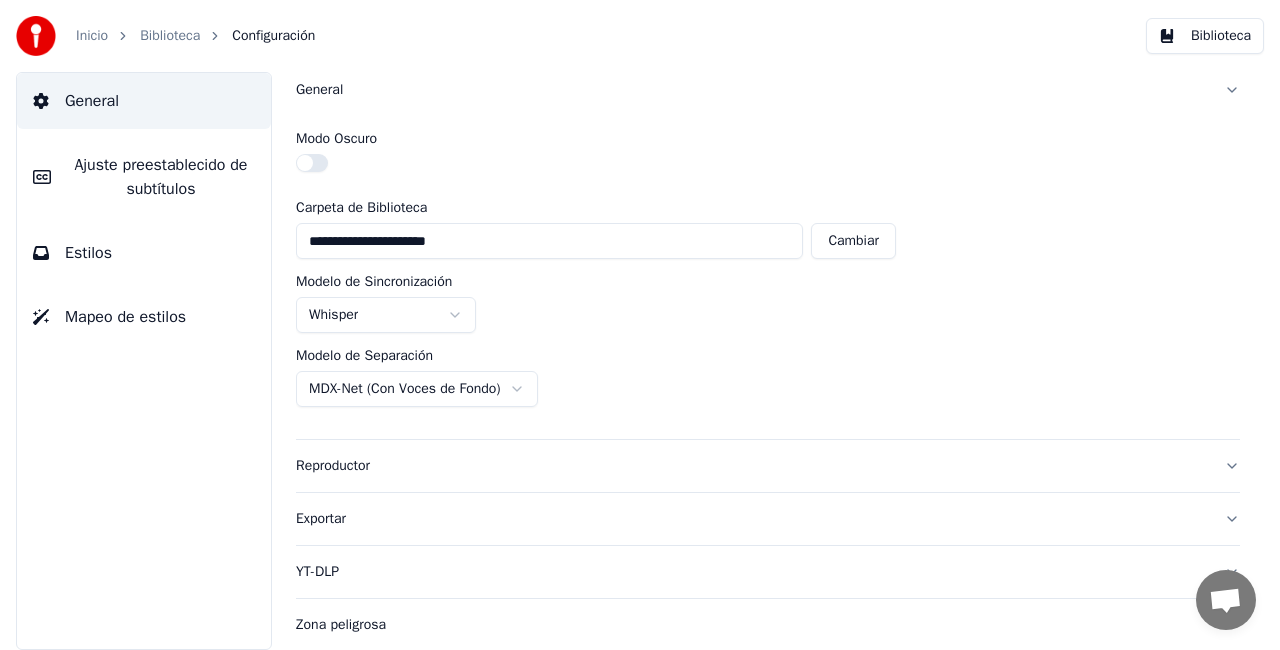 scroll, scrollTop: 0, scrollLeft: 0, axis: both 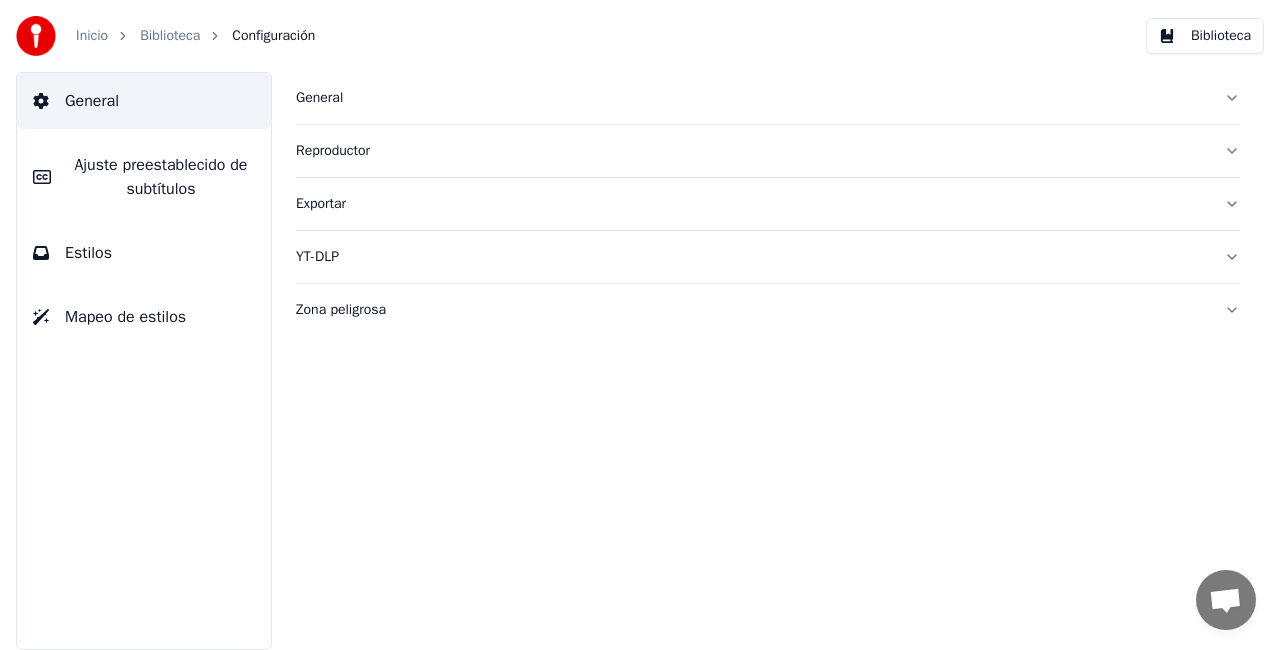 click on "Biblioteca" at bounding box center (170, 36) 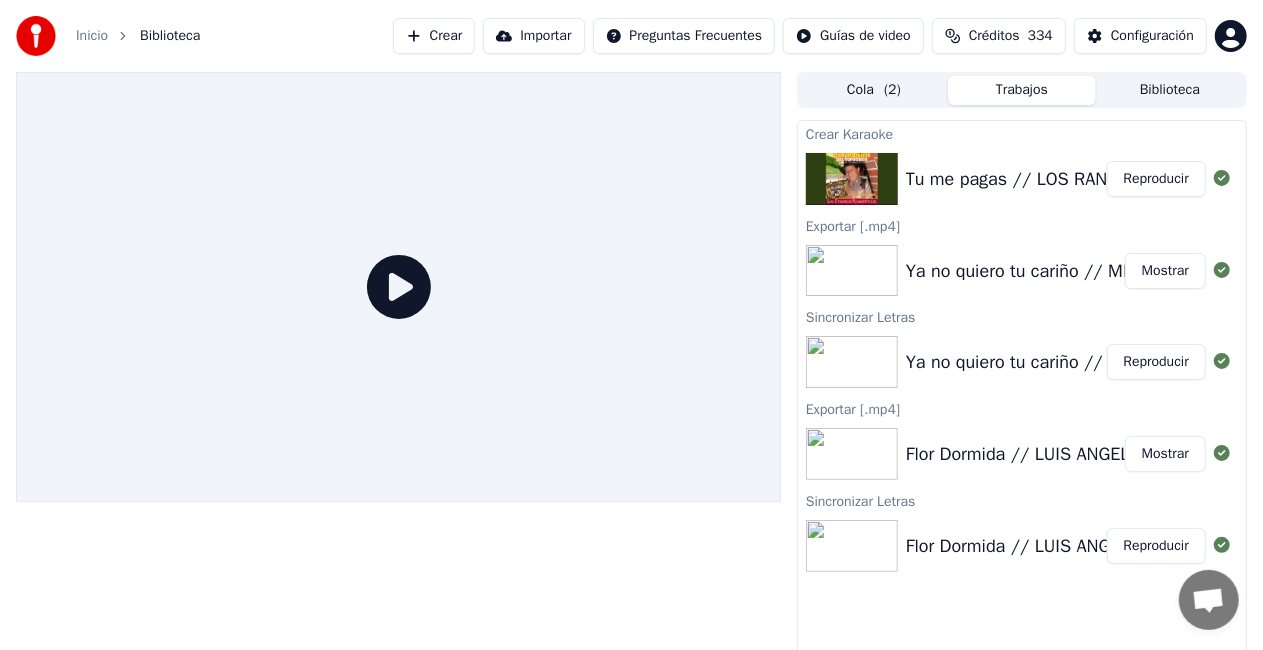 click on "Reproducir" at bounding box center [1156, 179] 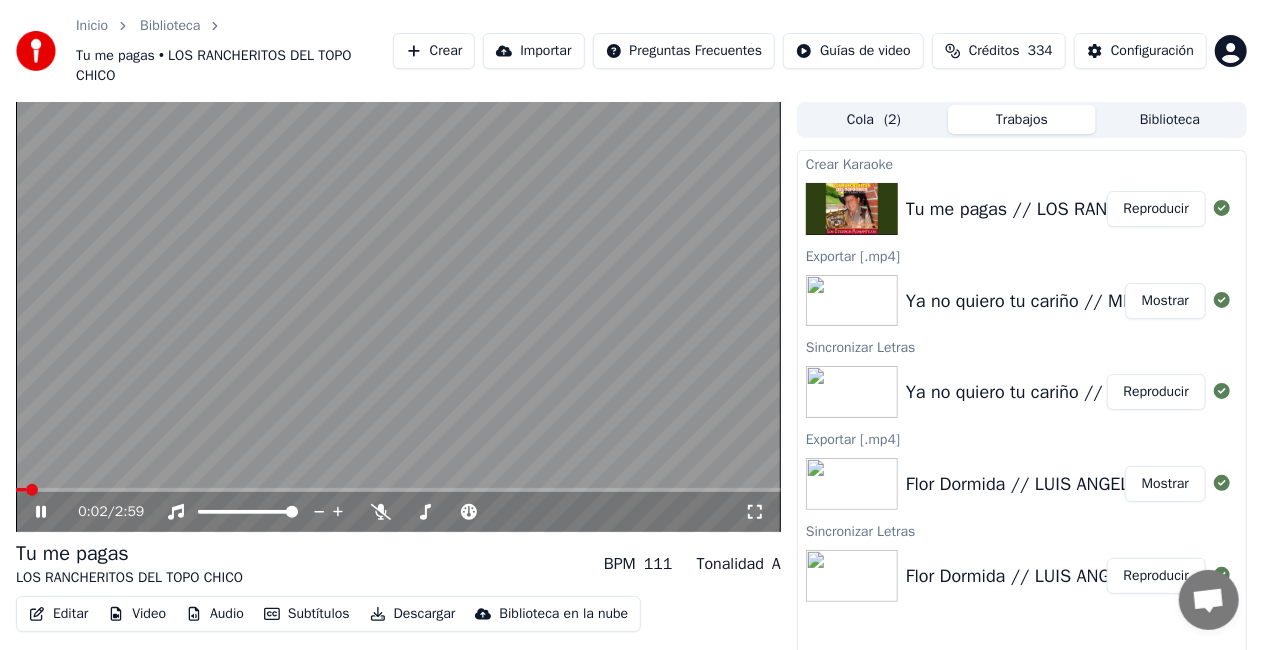 click 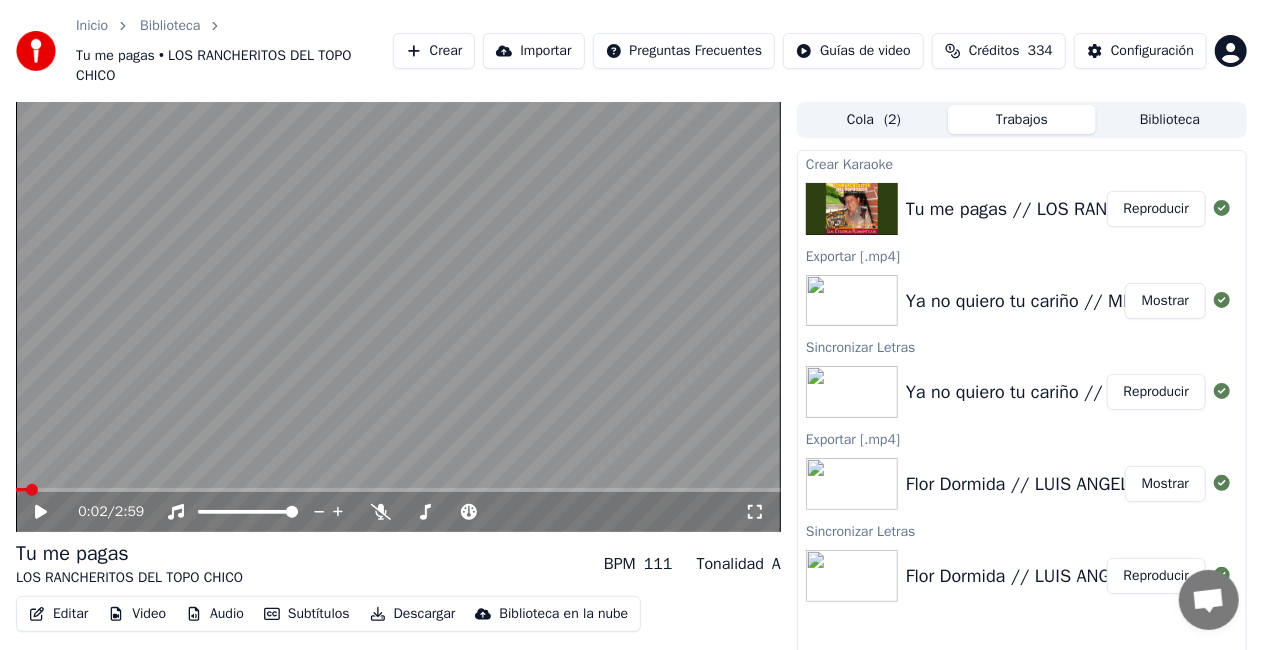 click on "Editar" at bounding box center (58, 614) 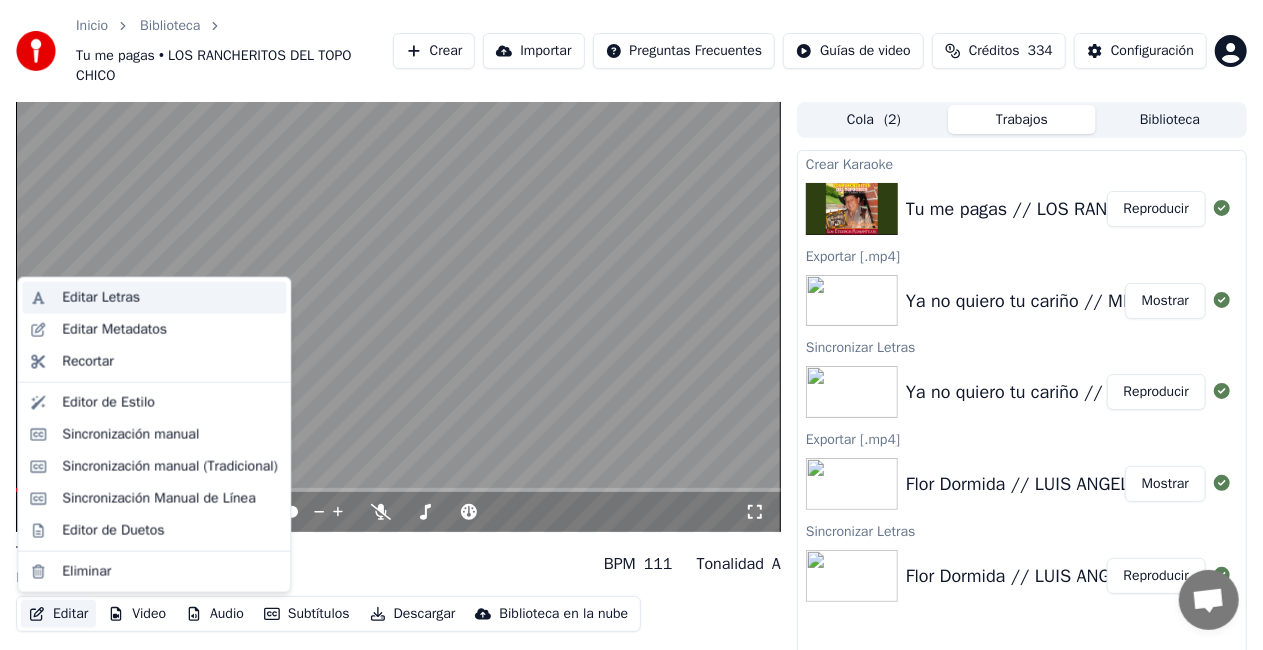 click on "Editar Letras" at bounding box center [101, 298] 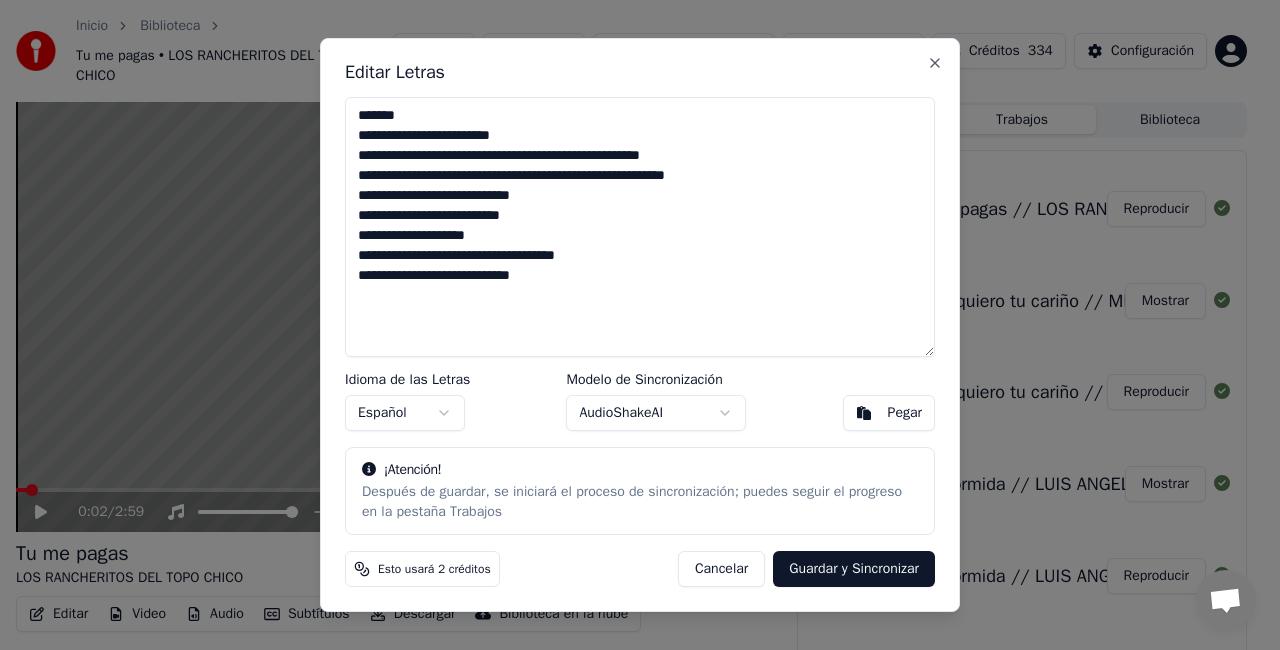 drag, startPoint x: 355, startPoint y: 114, endPoint x: 617, endPoint y: 294, distance: 317.87418 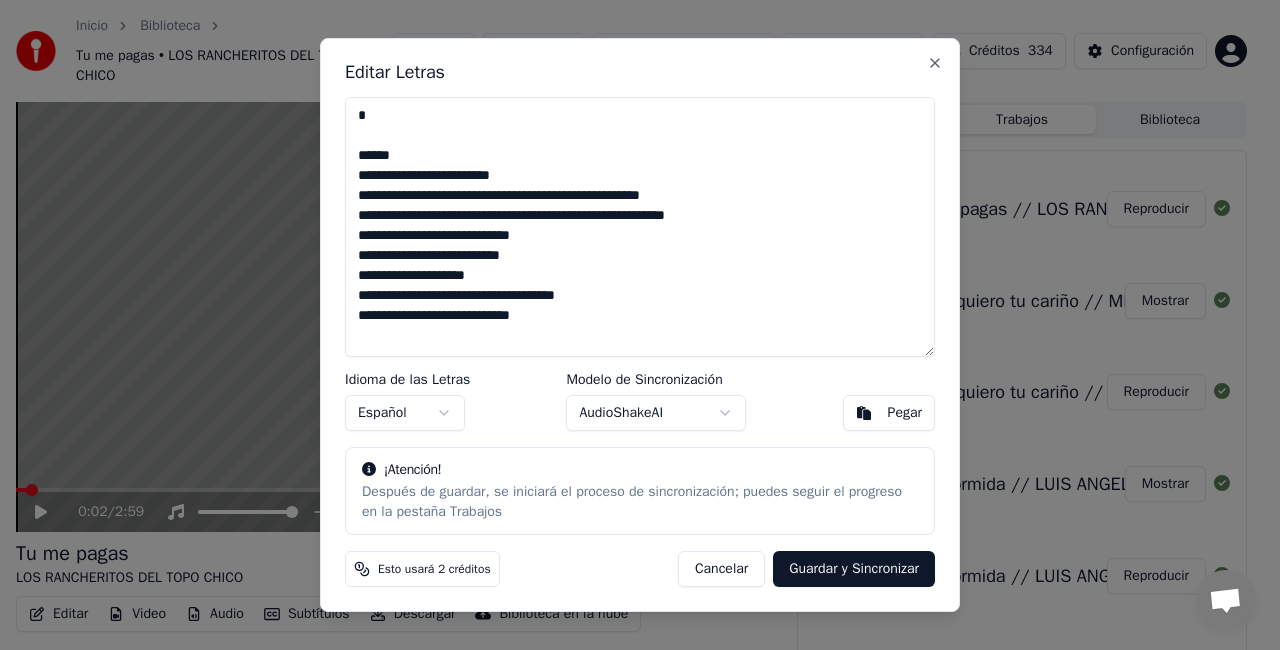 click on "**********" at bounding box center (640, 227) 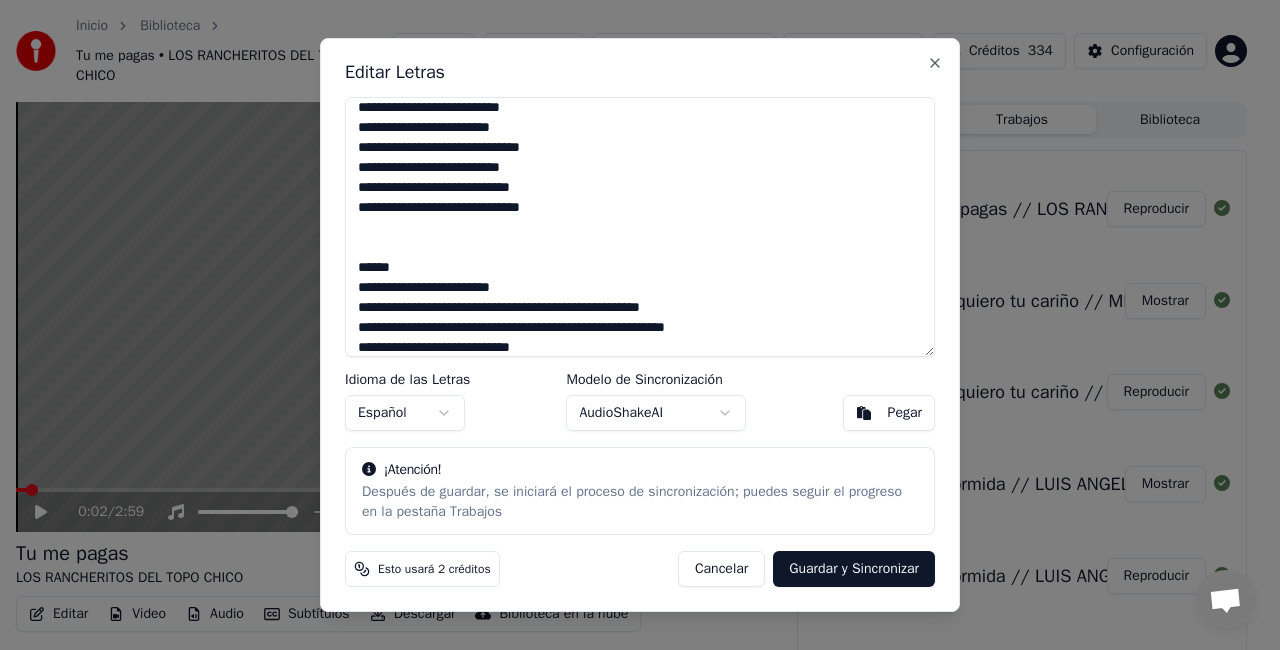 scroll, scrollTop: 257, scrollLeft: 0, axis: vertical 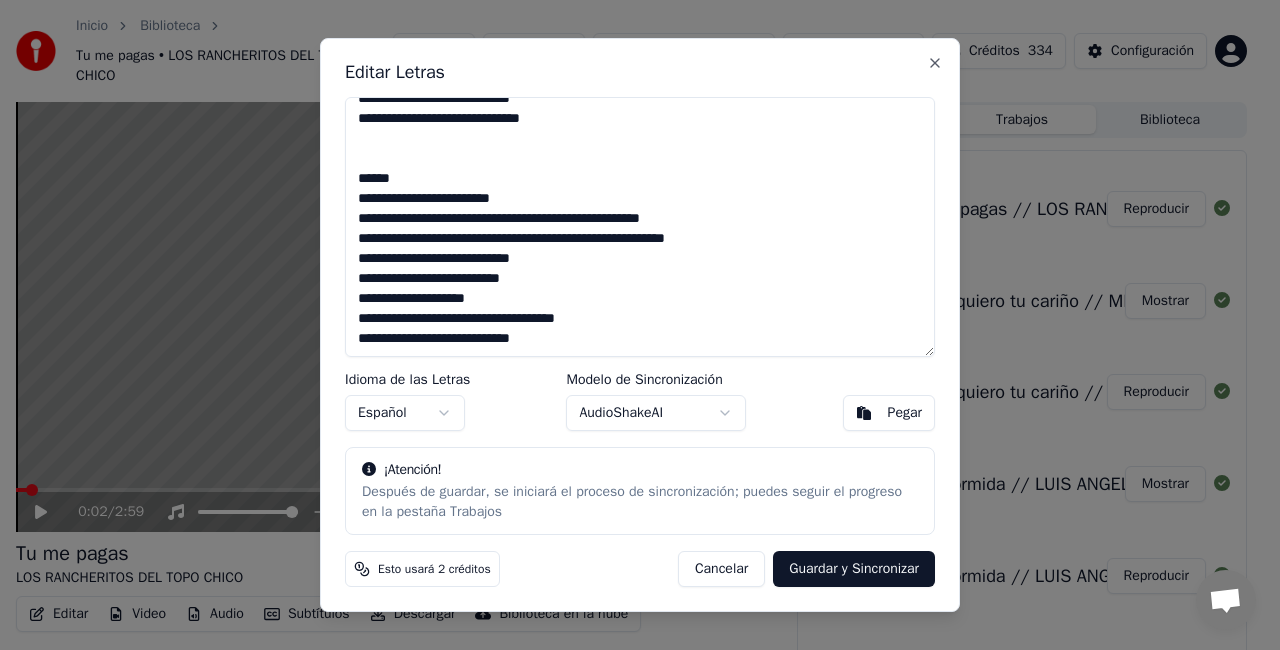 drag, startPoint x: 360, startPoint y: 178, endPoint x: 564, endPoint y: 265, distance: 221.77692 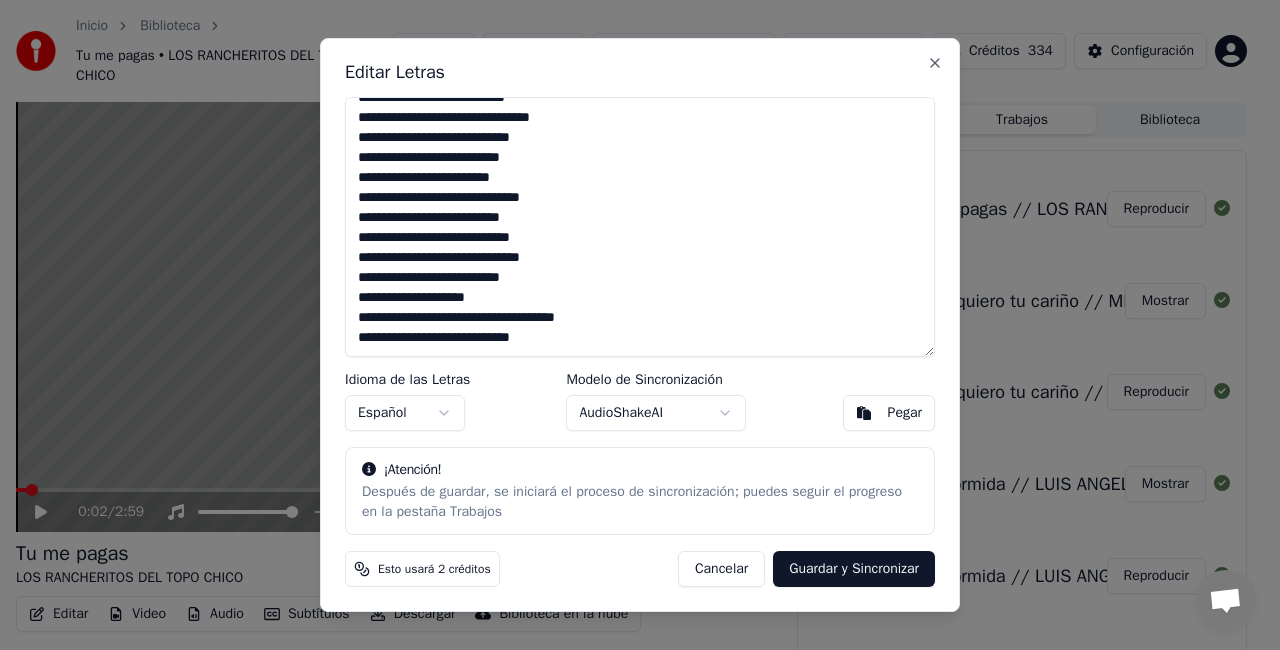 scroll, scrollTop: 118, scrollLeft: 0, axis: vertical 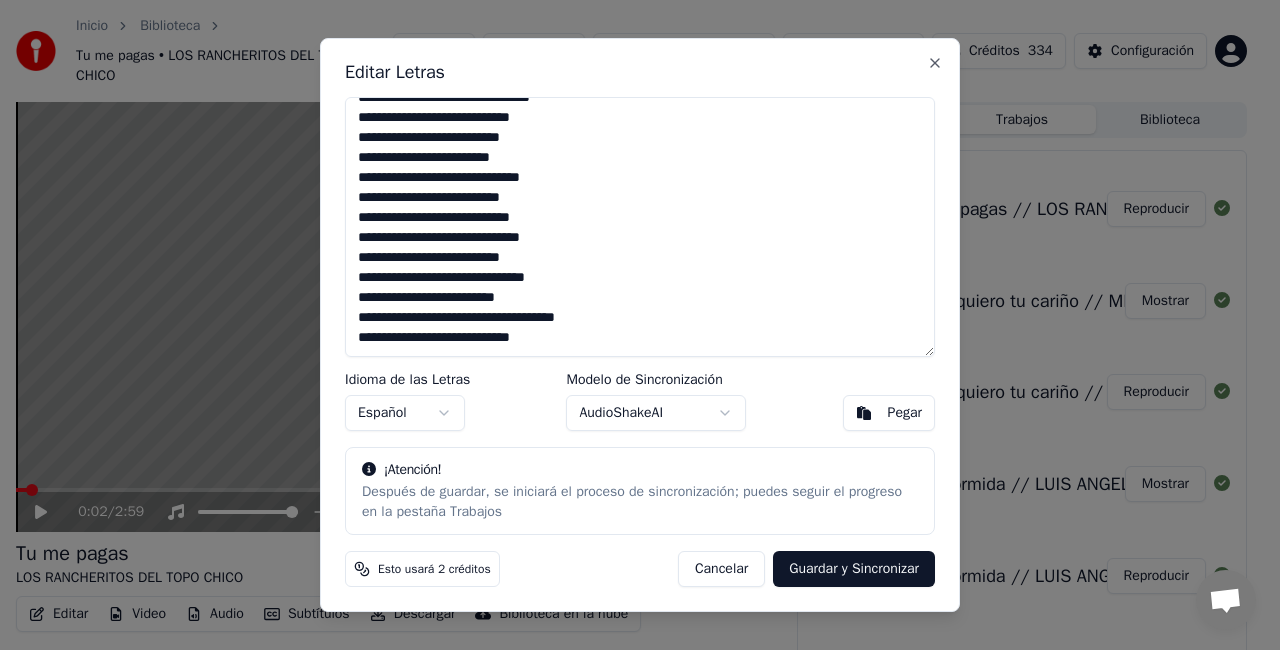 drag, startPoint x: 355, startPoint y: 318, endPoint x: 578, endPoint y: 430, distance: 249.5456 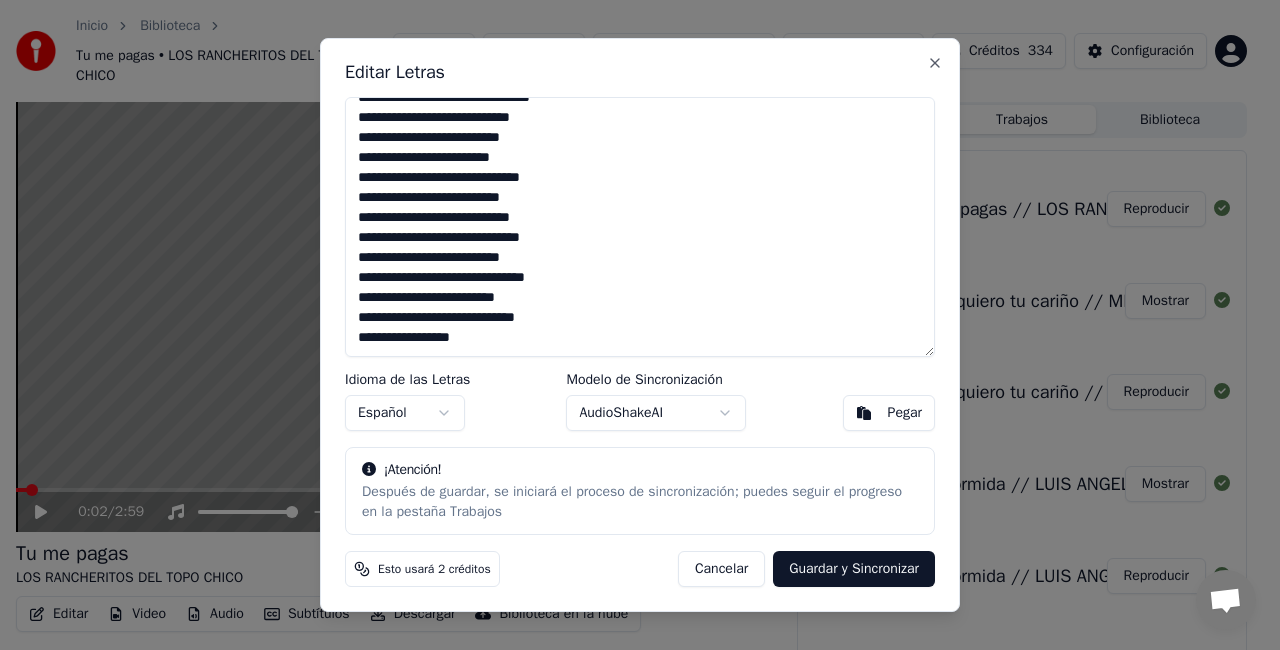 scroll, scrollTop: 178, scrollLeft: 0, axis: vertical 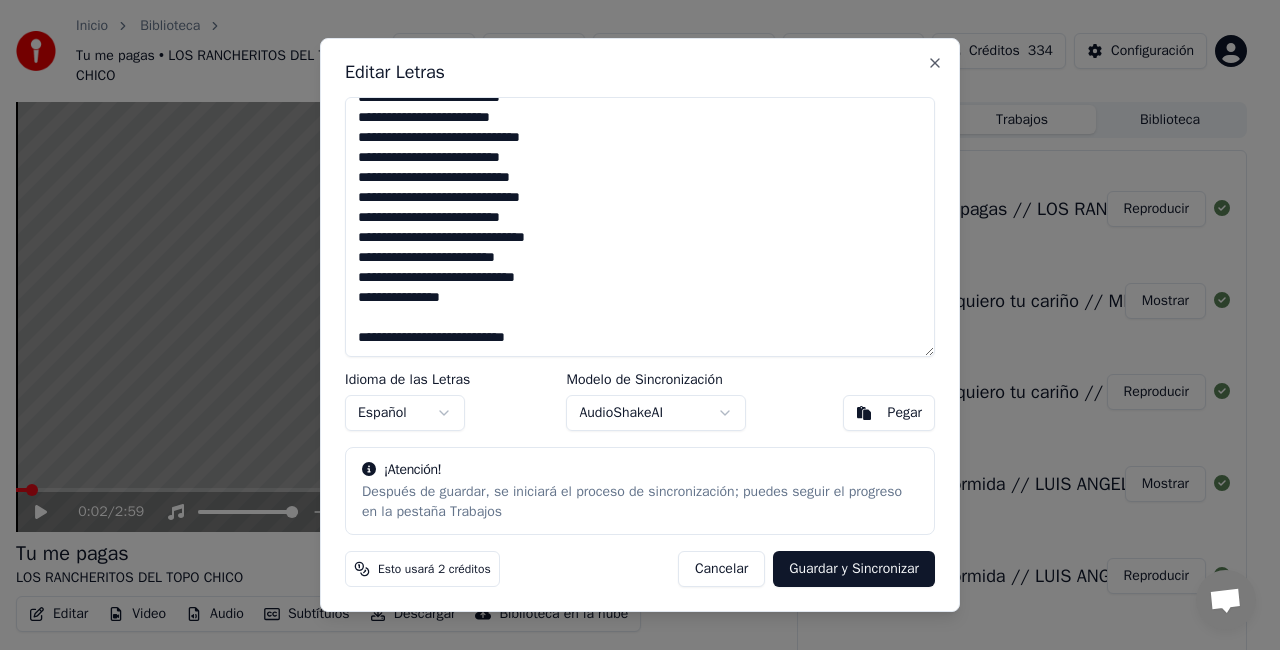 click on "**********" at bounding box center (640, 227) 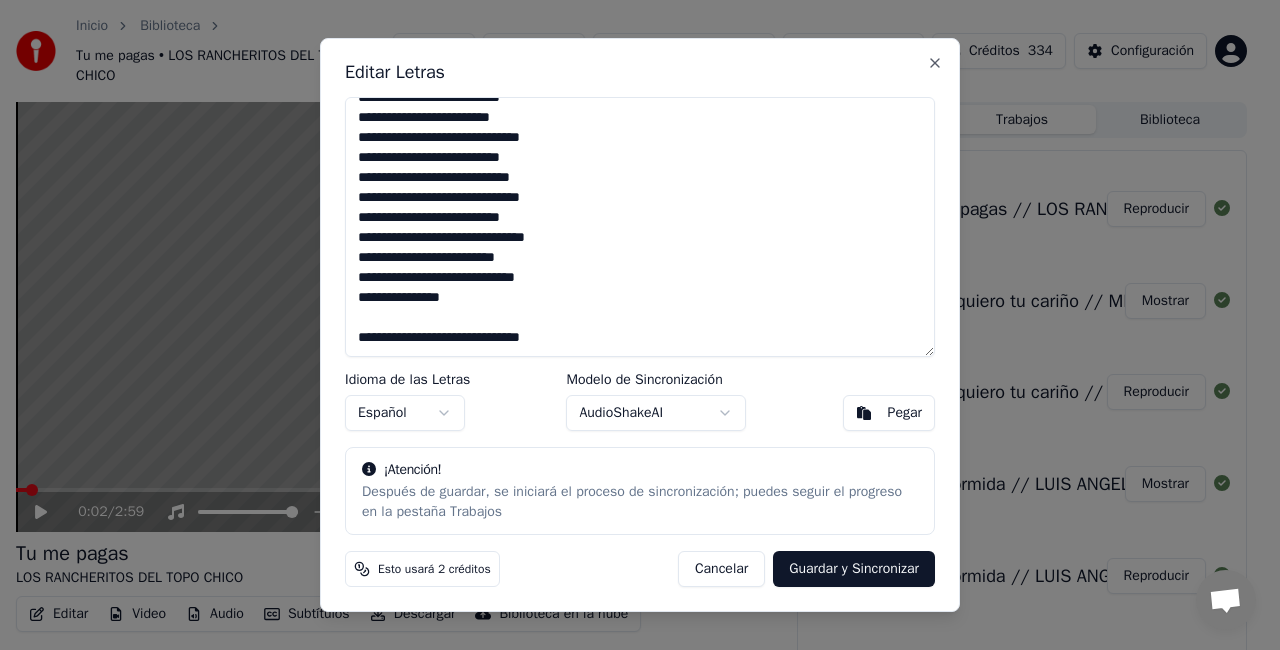 click on "**********" at bounding box center (640, 227) 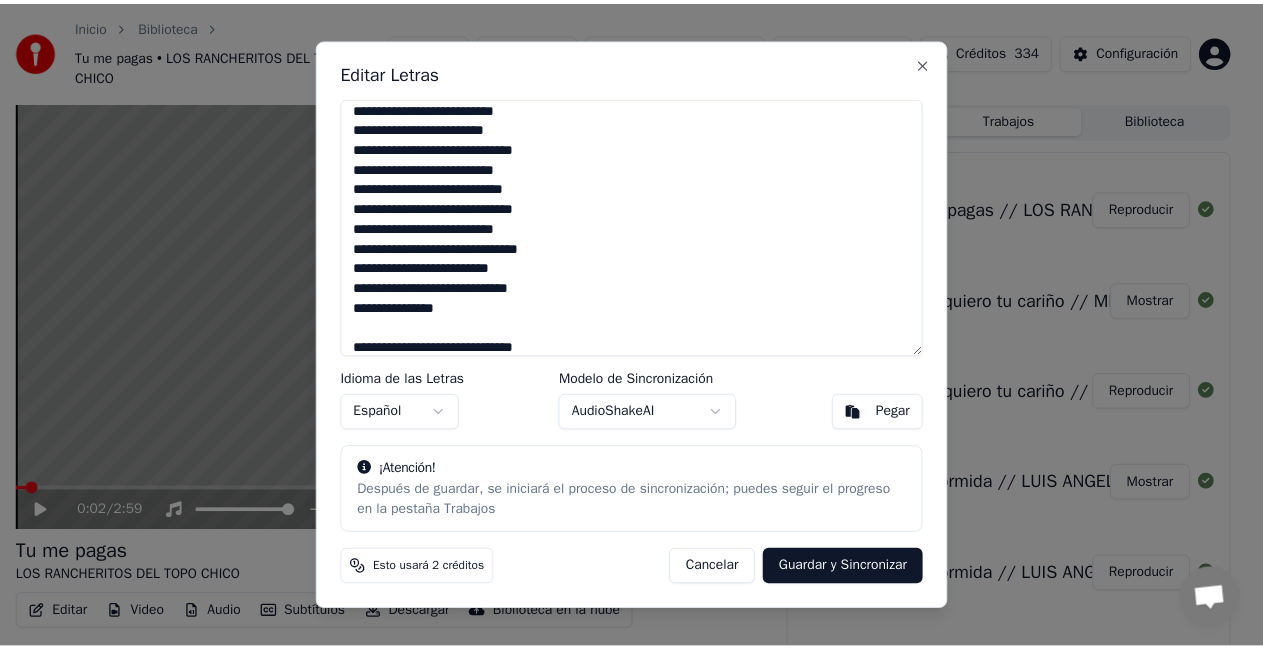 scroll, scrollTop: 147, scrollLeft: 0, axis: vertical 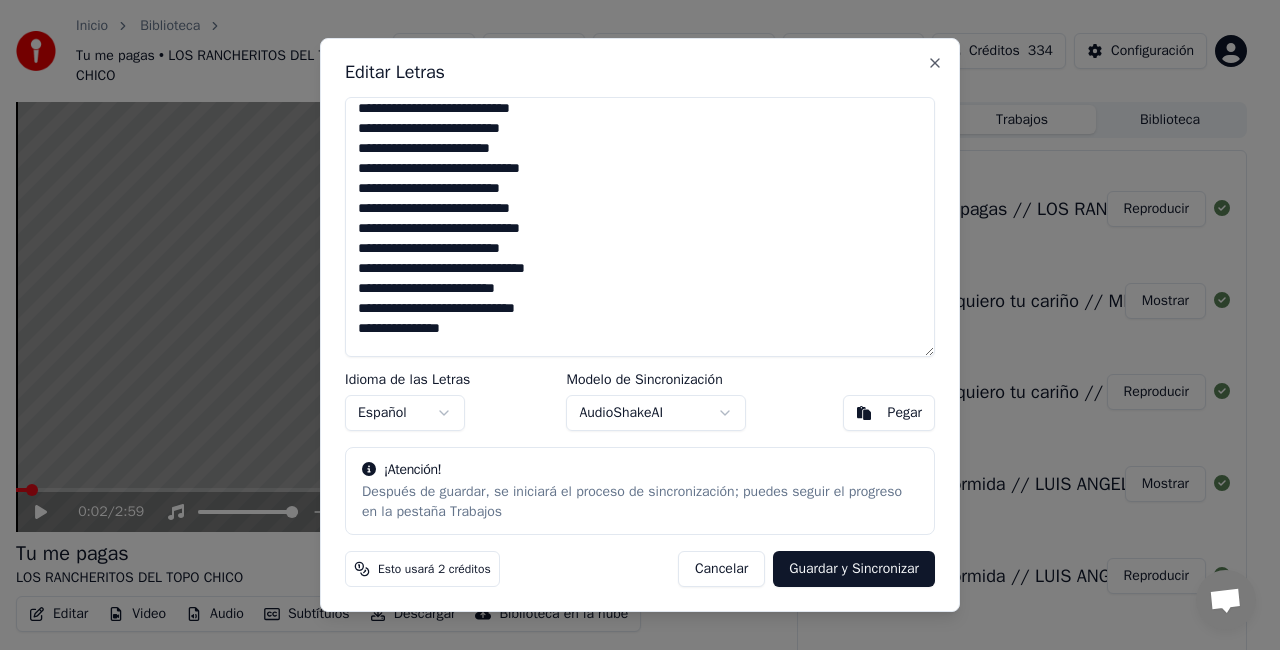 click on "**********" at bounding box center (640, 227) 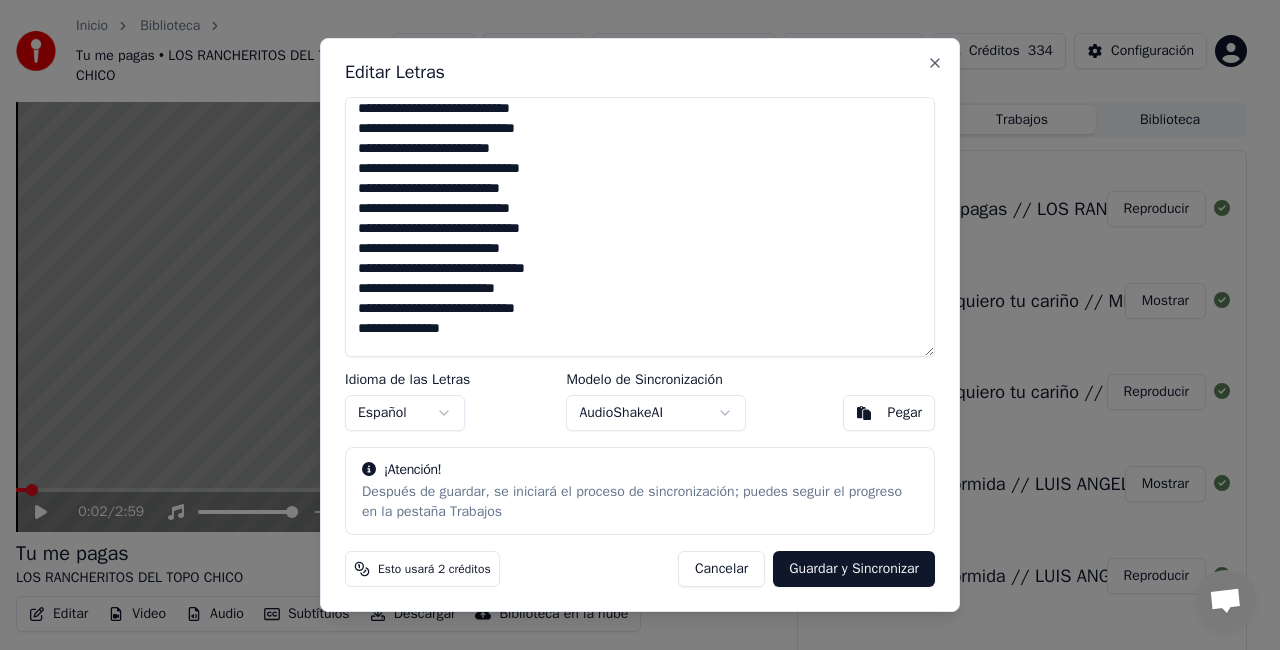click on "**********" at bounding box center [640, 227] 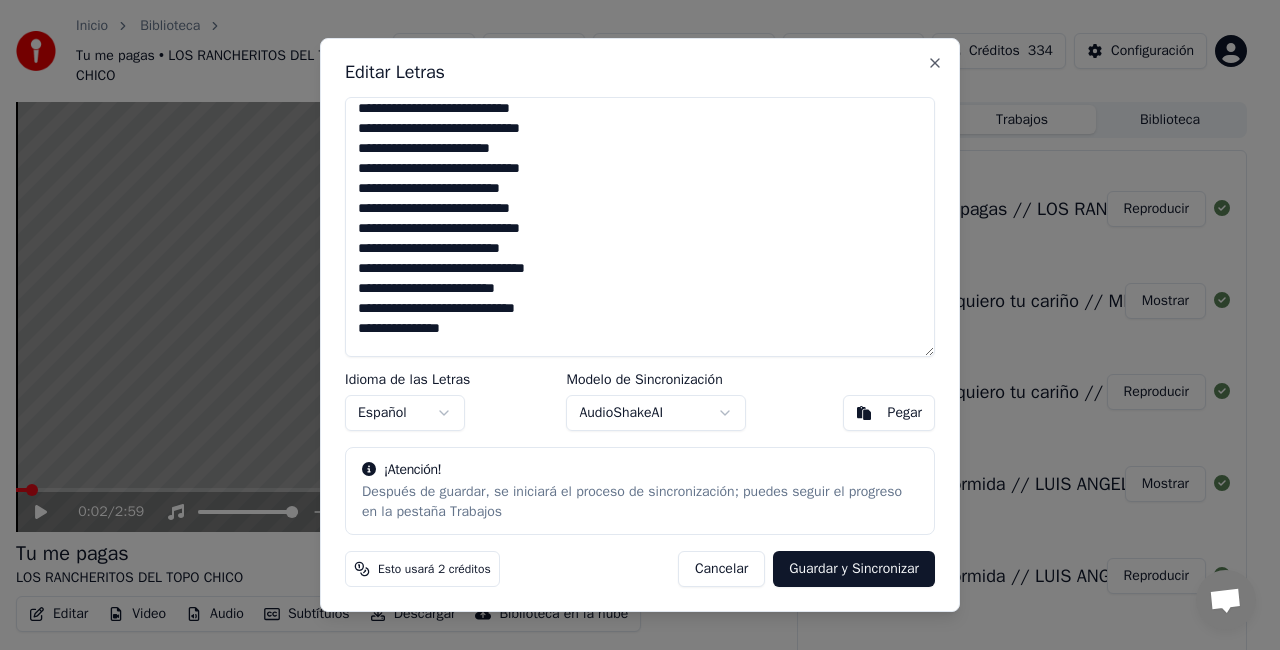 type on "**********" 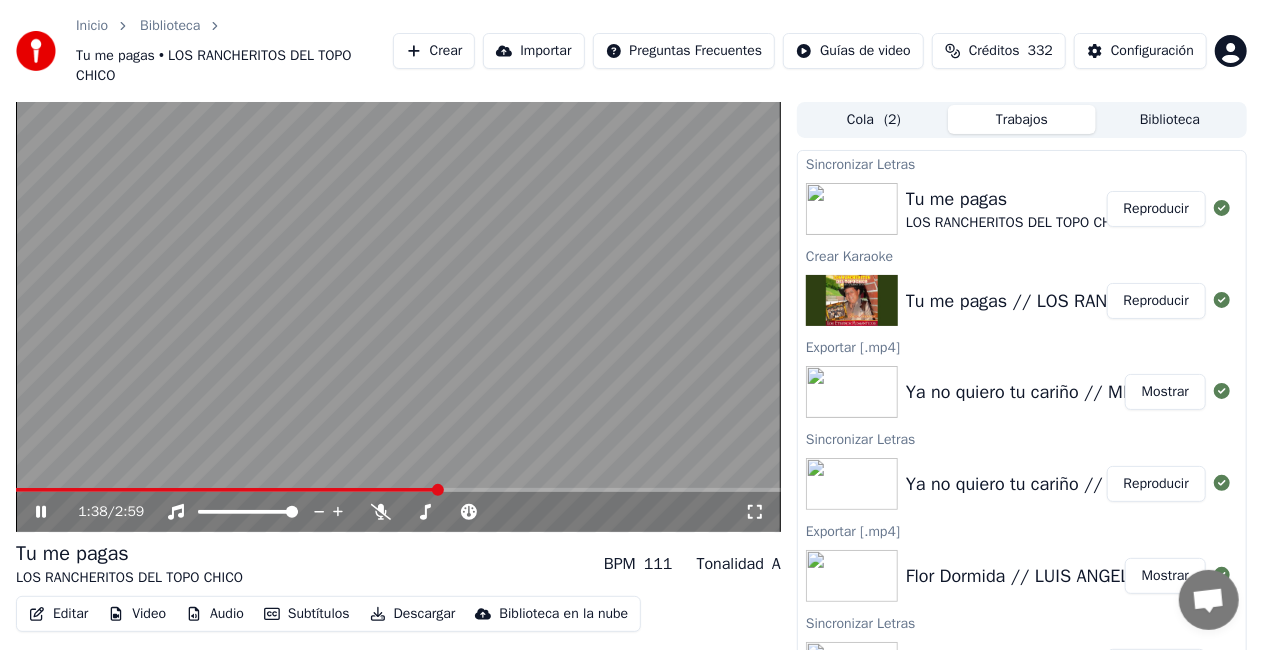 click on "Audio" at bounding box center (215, 614) 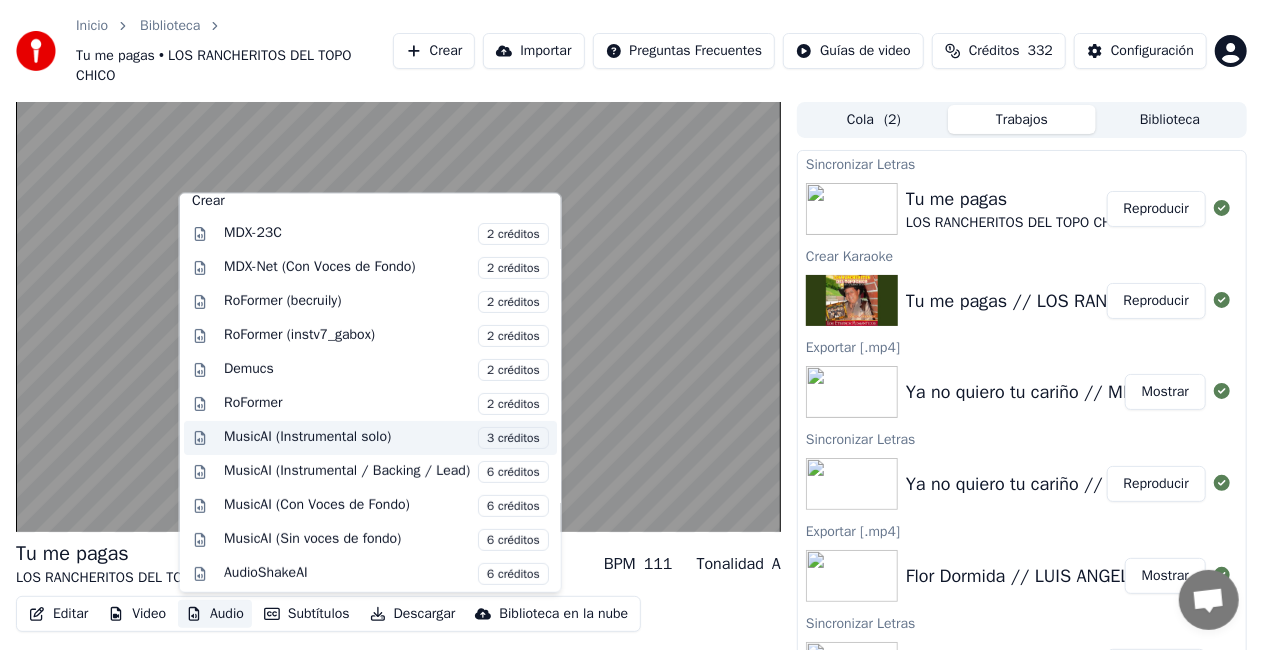 scroll, scrollTop: 202, scrollLeft: 0, axis: vertical 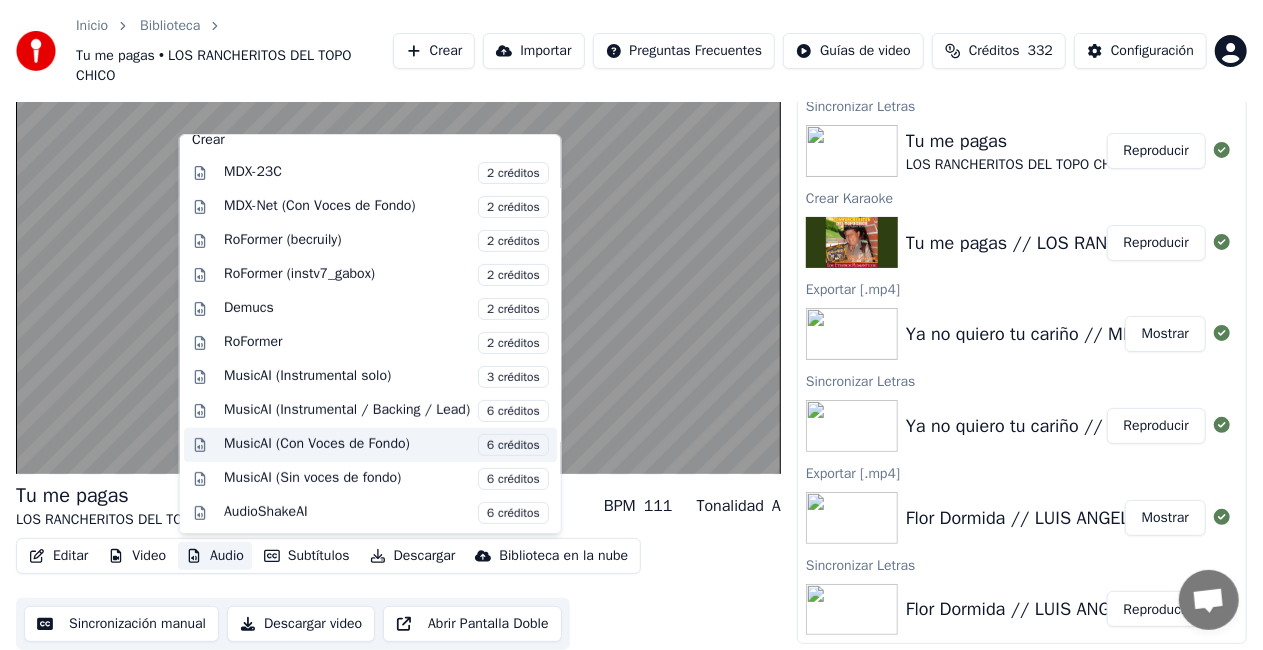 click on "MusicAI (Con Voces de Fondo) 6 créditos" at bounding box center (386, 445) 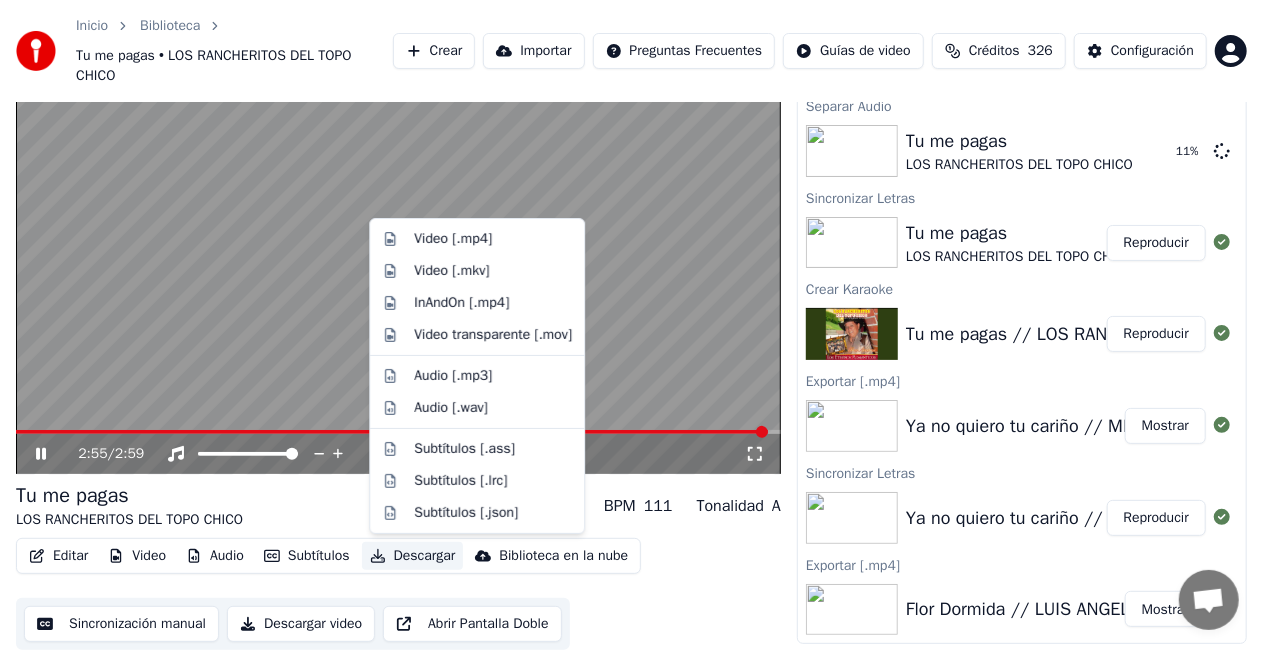 click on "Descargar" at bounding box center (413, 556) 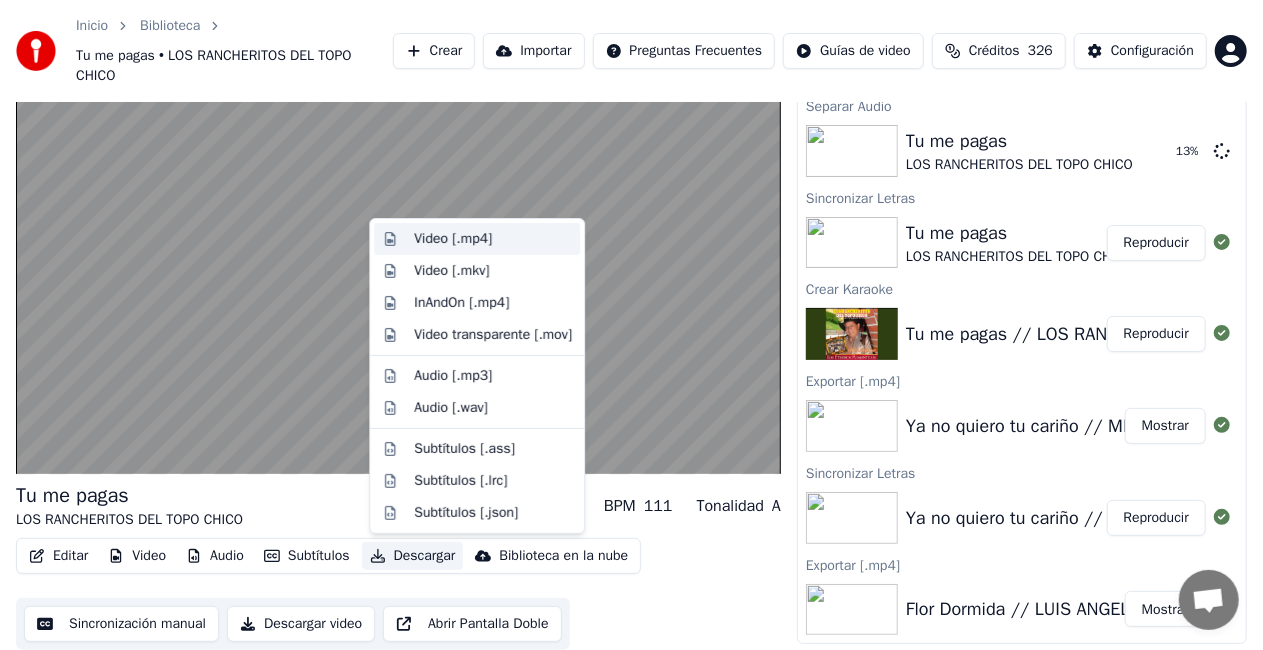 click on "Video [.mp4]" at bounding box center [453, 239] 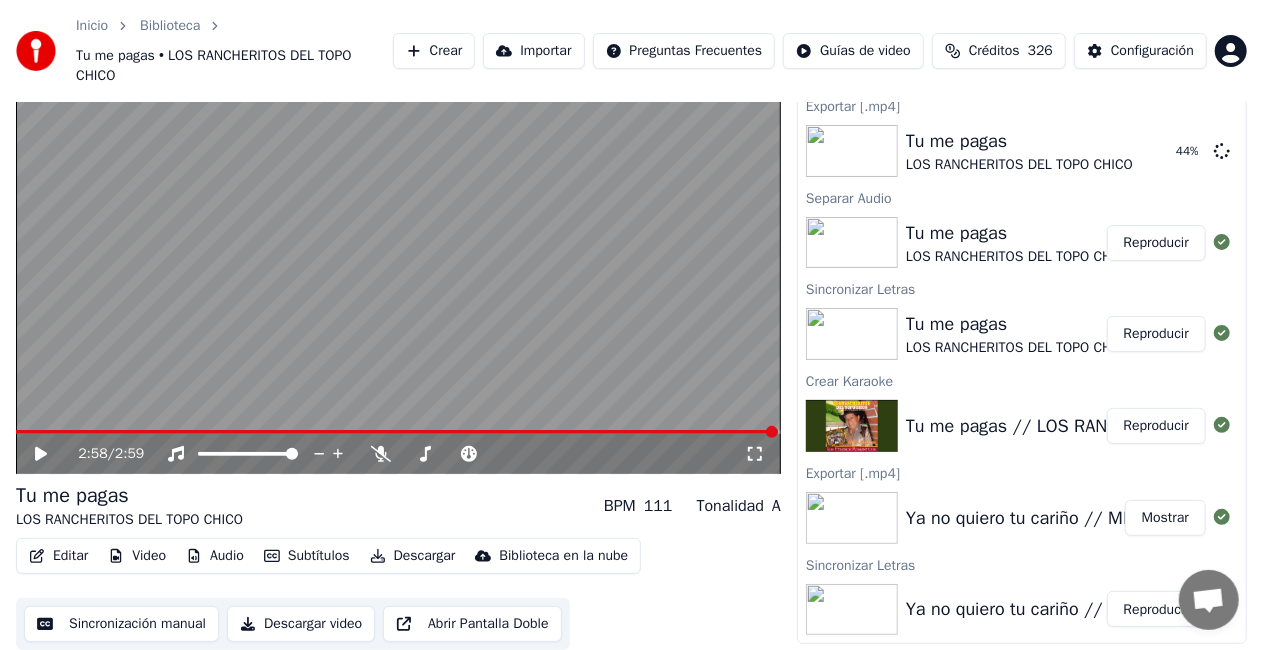 click on "Reproducir" at bounding box center (1156, 243) 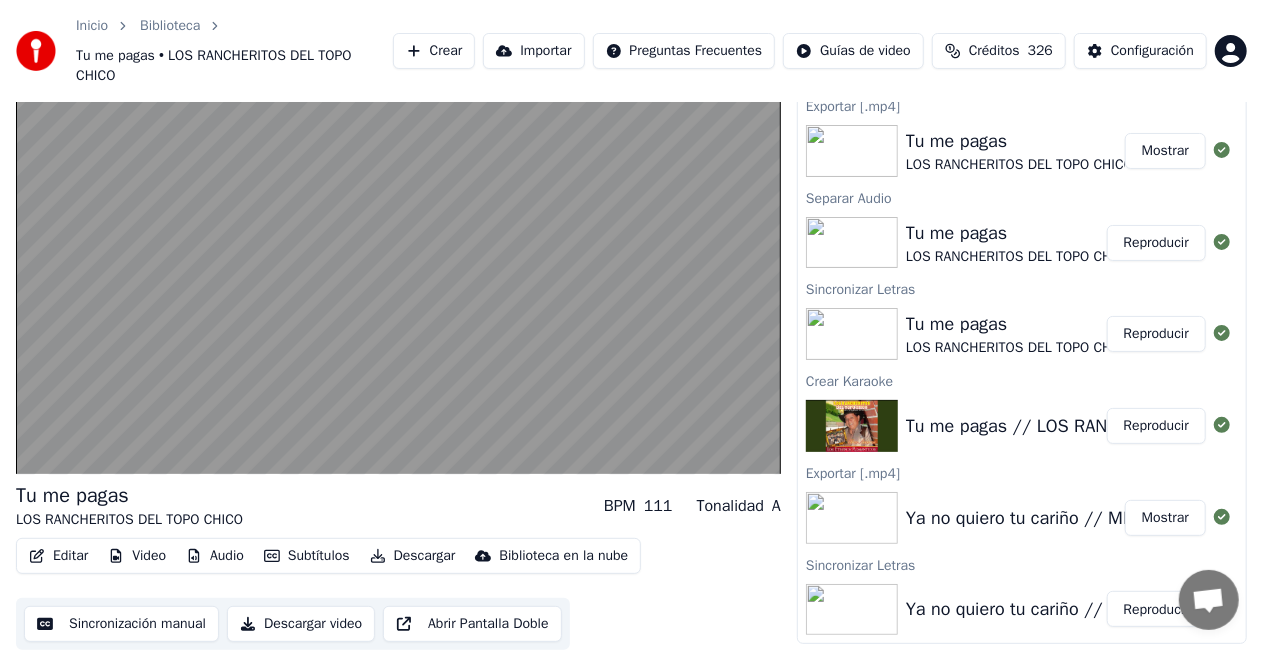 click on "Reproducir" at bounding box center (1156, 243) 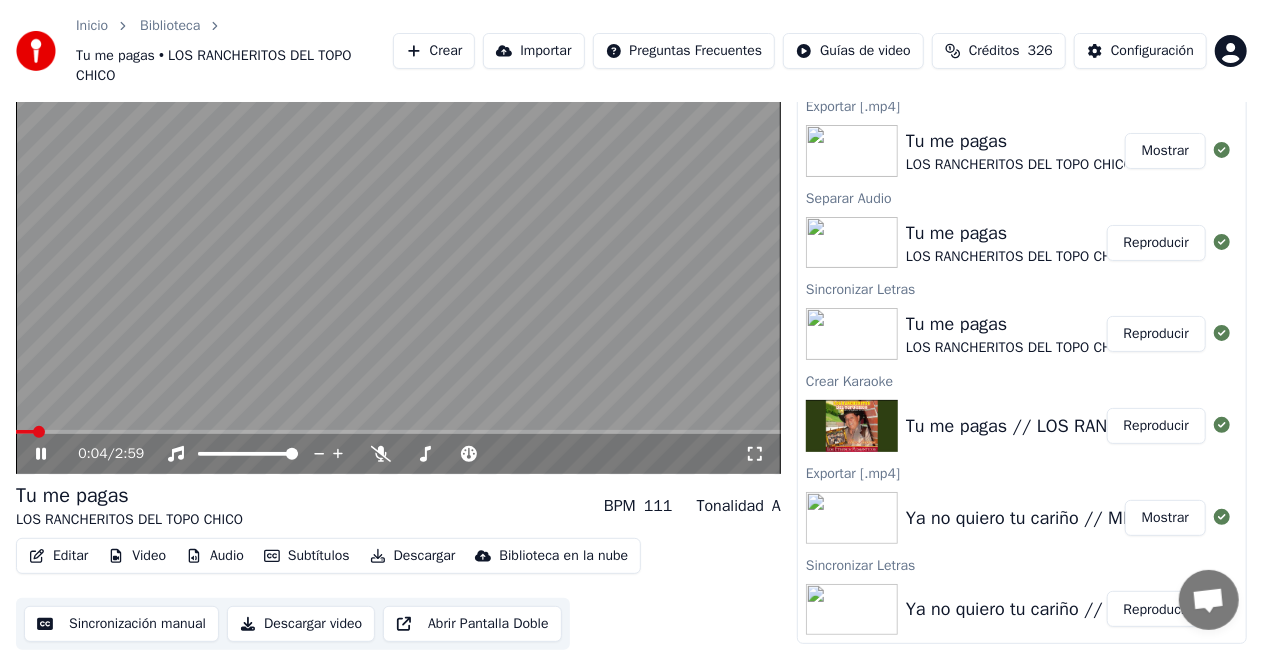 click at bounding box center [398, 259] 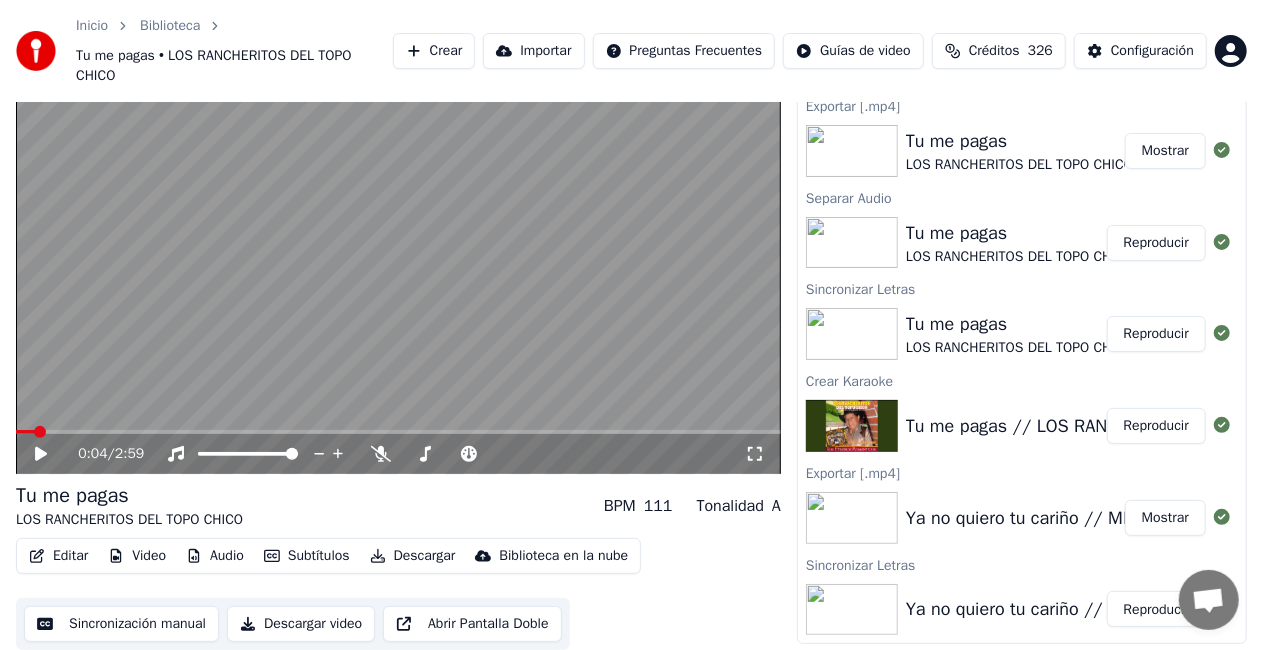 click at bounding box center (398, 259) 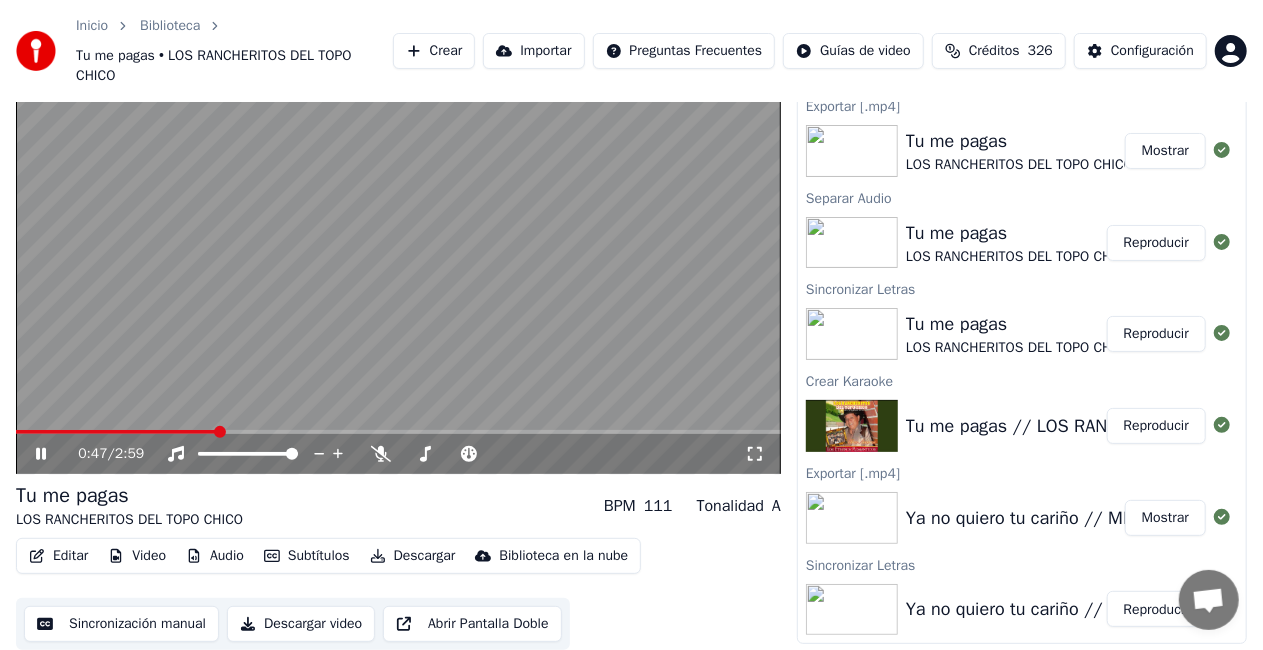 click at bounding box center (398, 432) 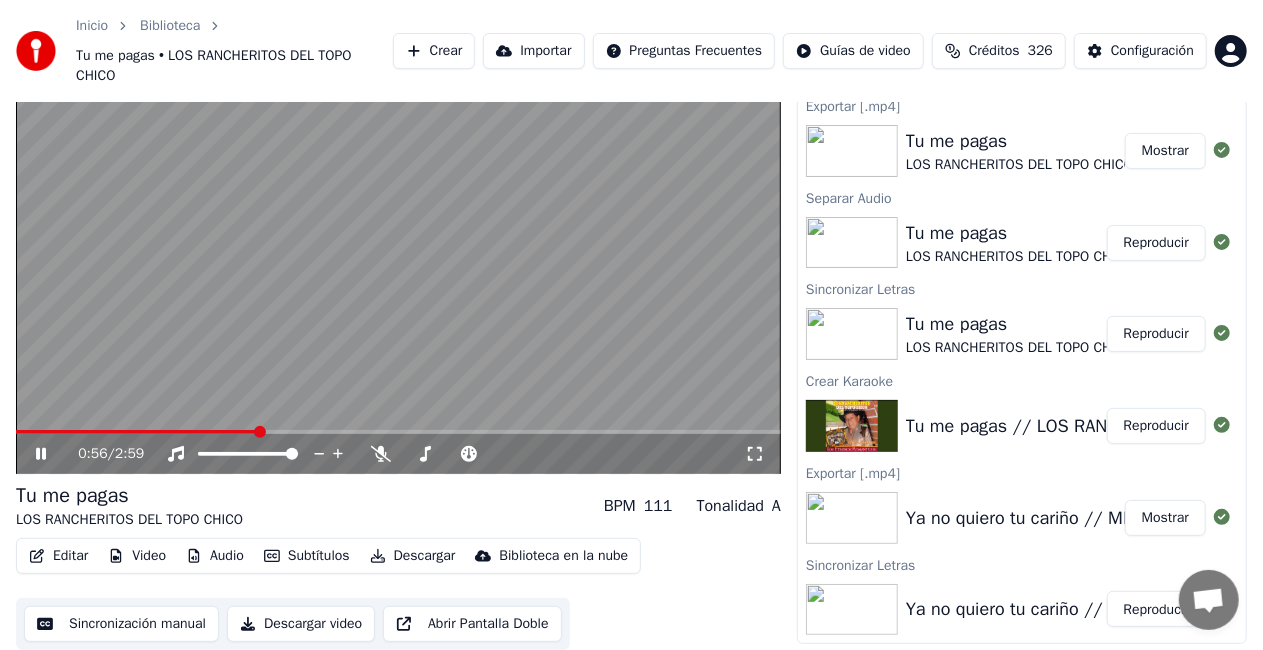 click on "Descargar" at bounding box center [413, 556] 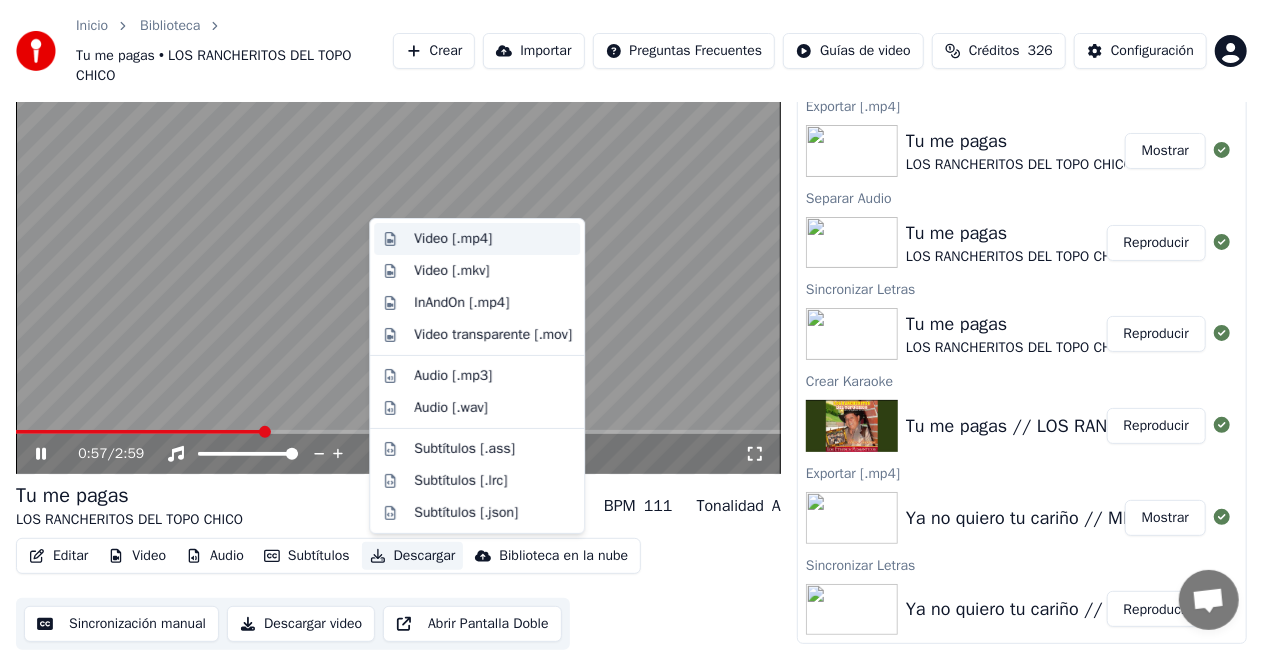 click on "Video [.mp4]" at bounding box center (453, 239) 